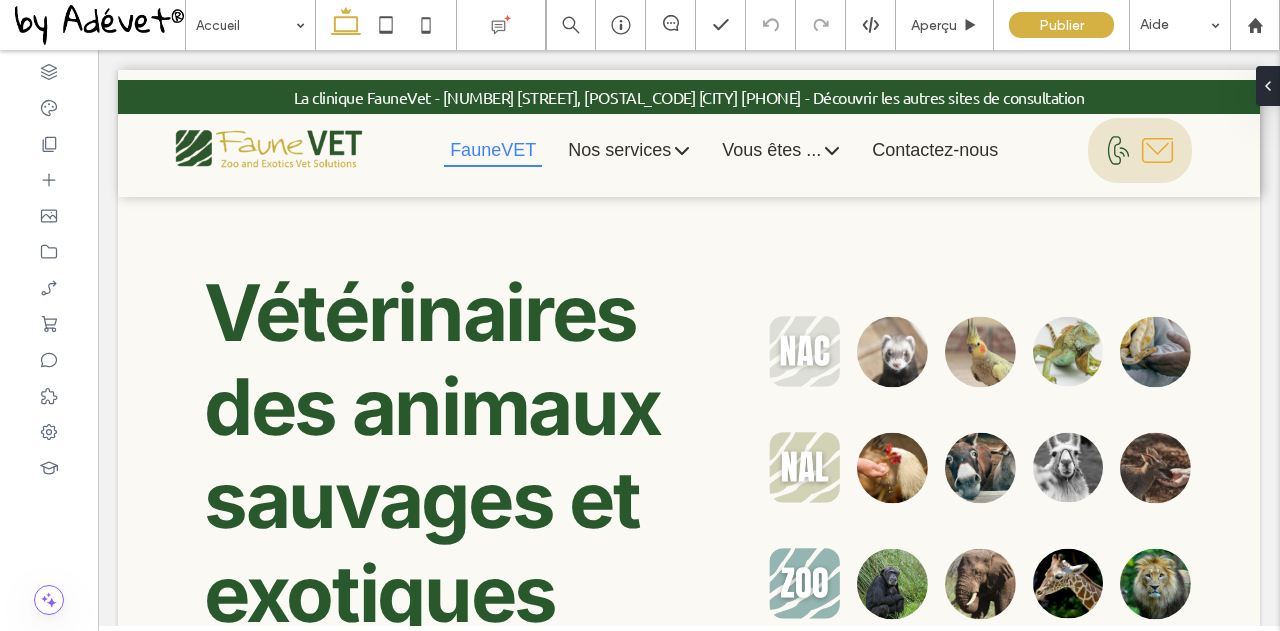 scroll, scrollTop: 0, scrollLeft: 0, axis: both 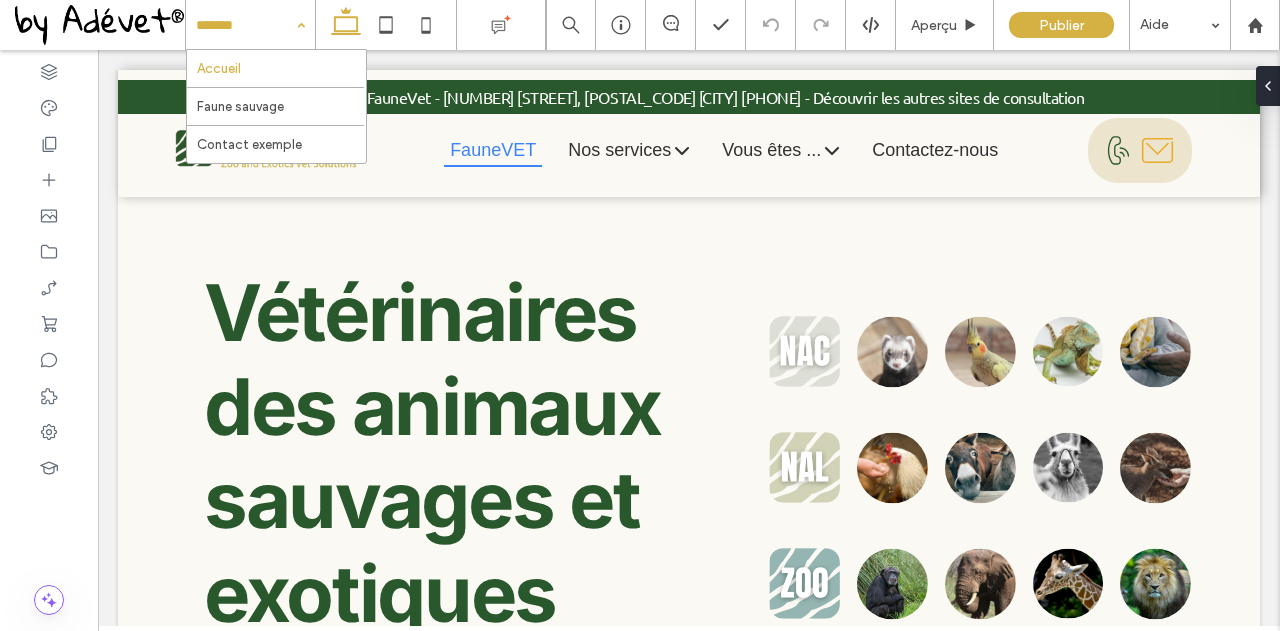 click at bounding box center [245, 25] 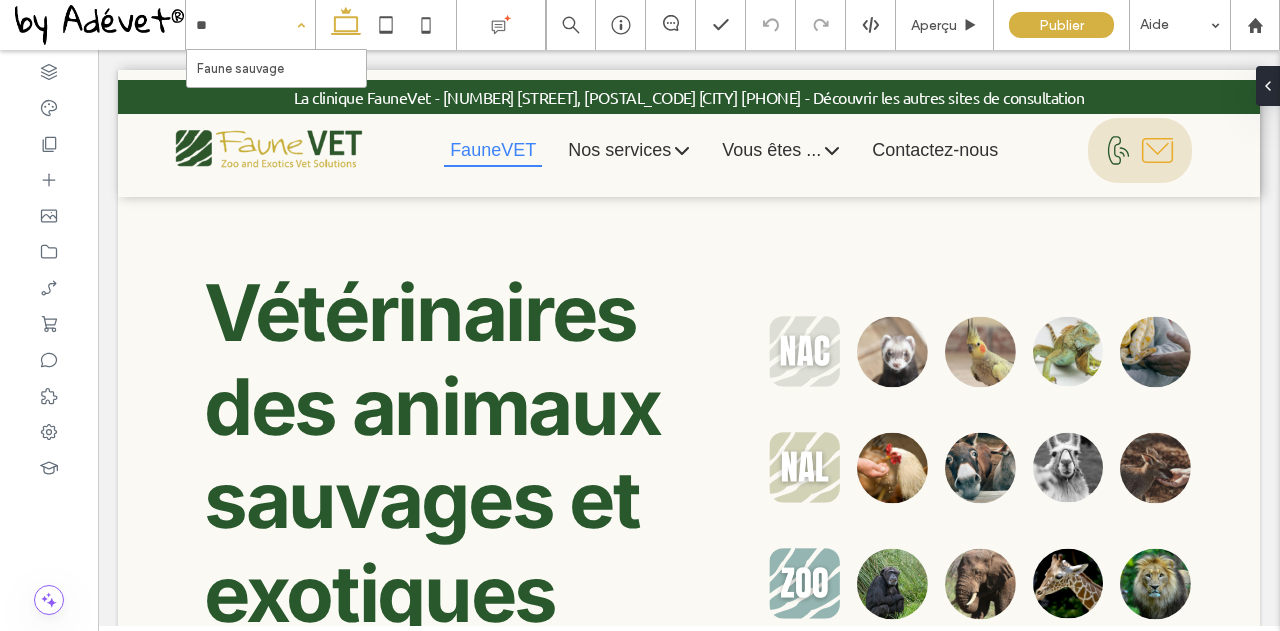 type on "*" 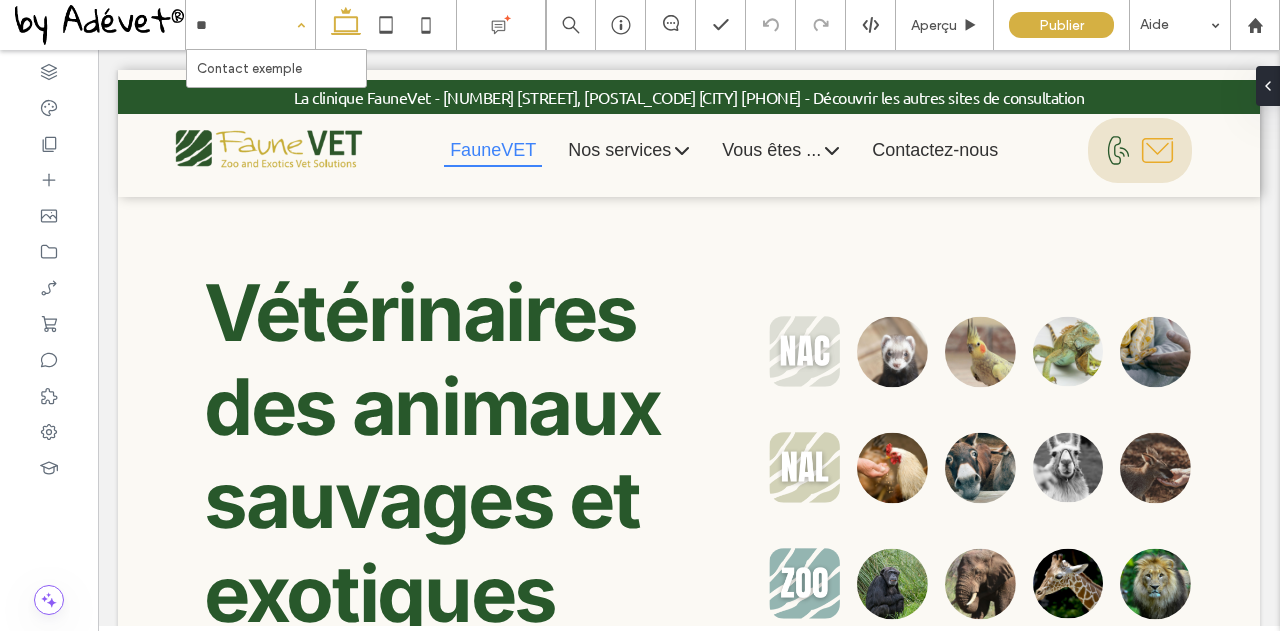 type on "*" 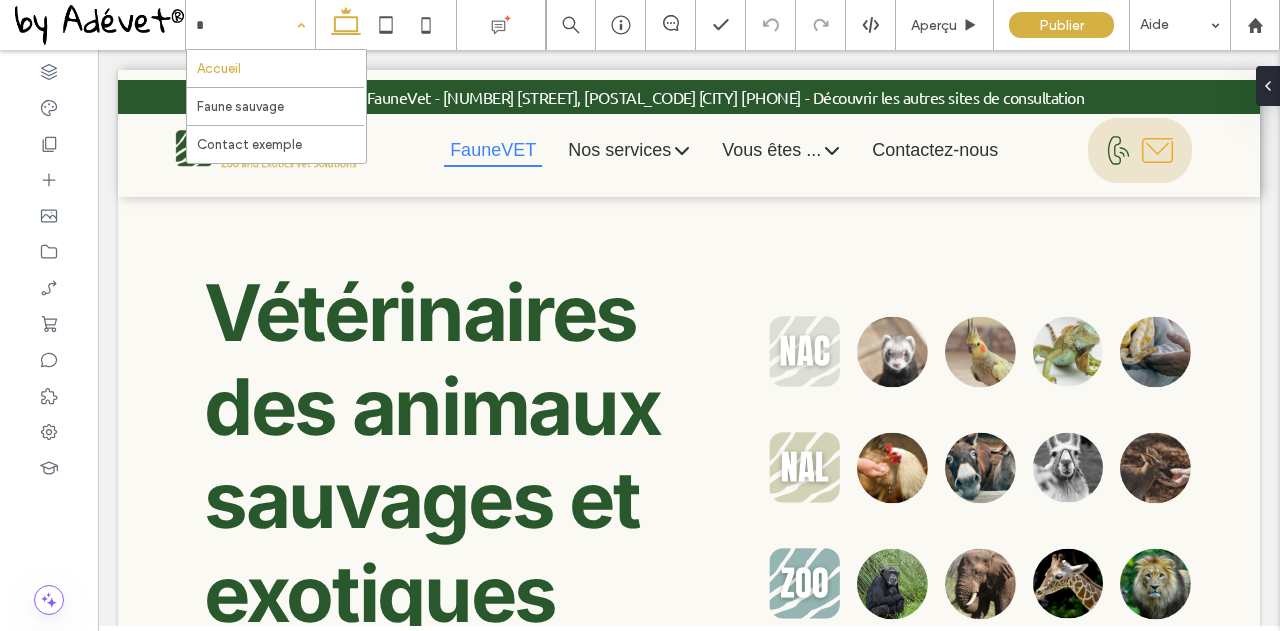 type 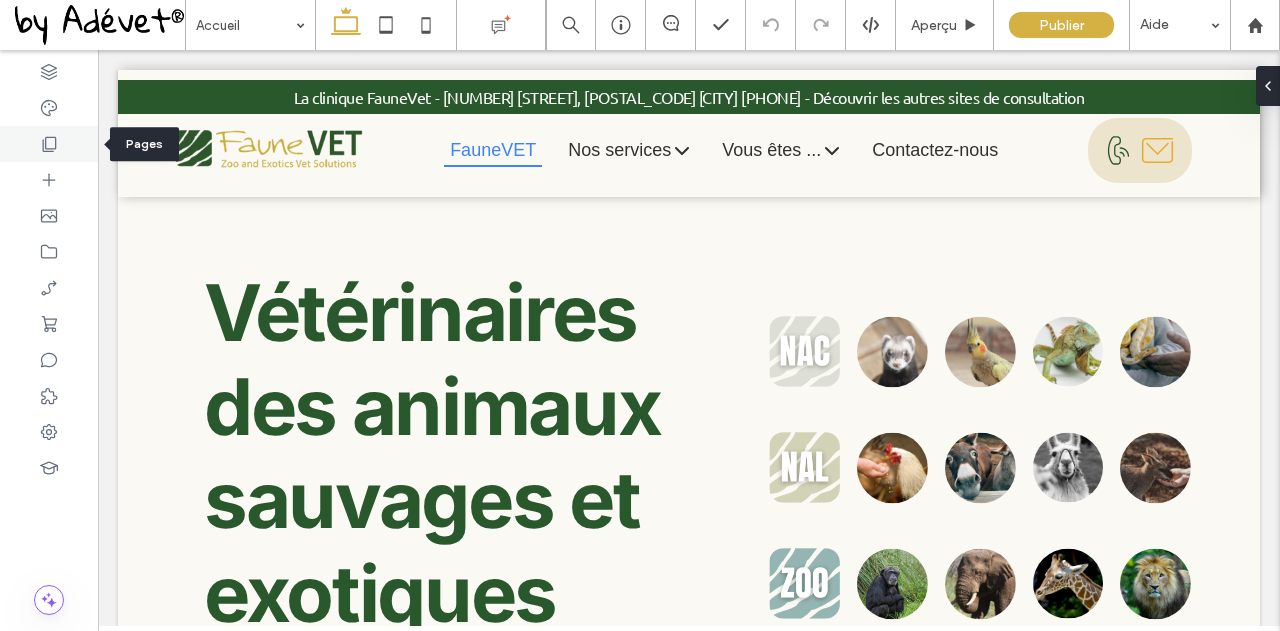 click 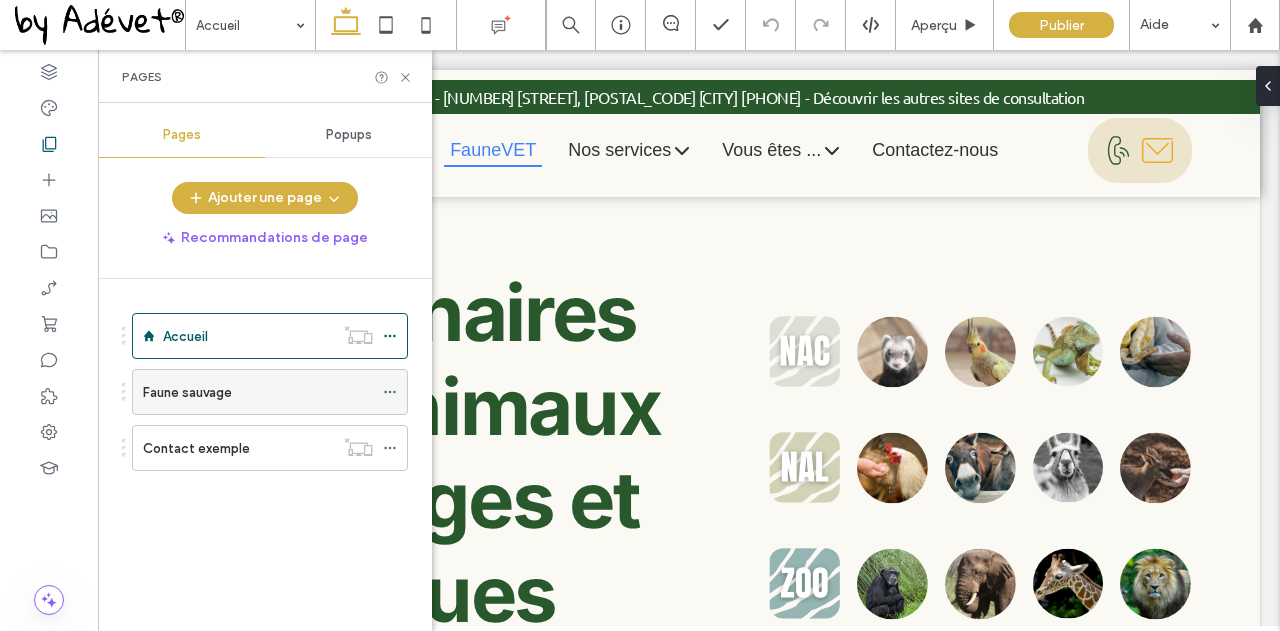 click on "Faune sauvage" at bounding box center [187, 392] 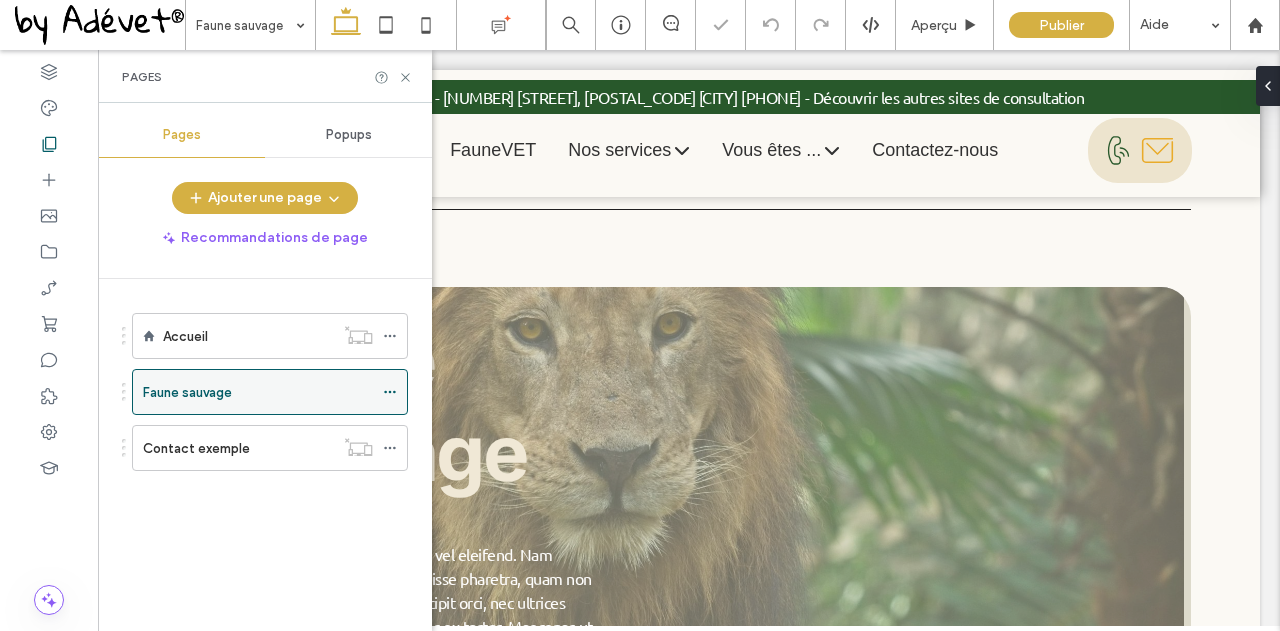 scroll, scrollTop: 0, scrollLeft: 0, axis: both 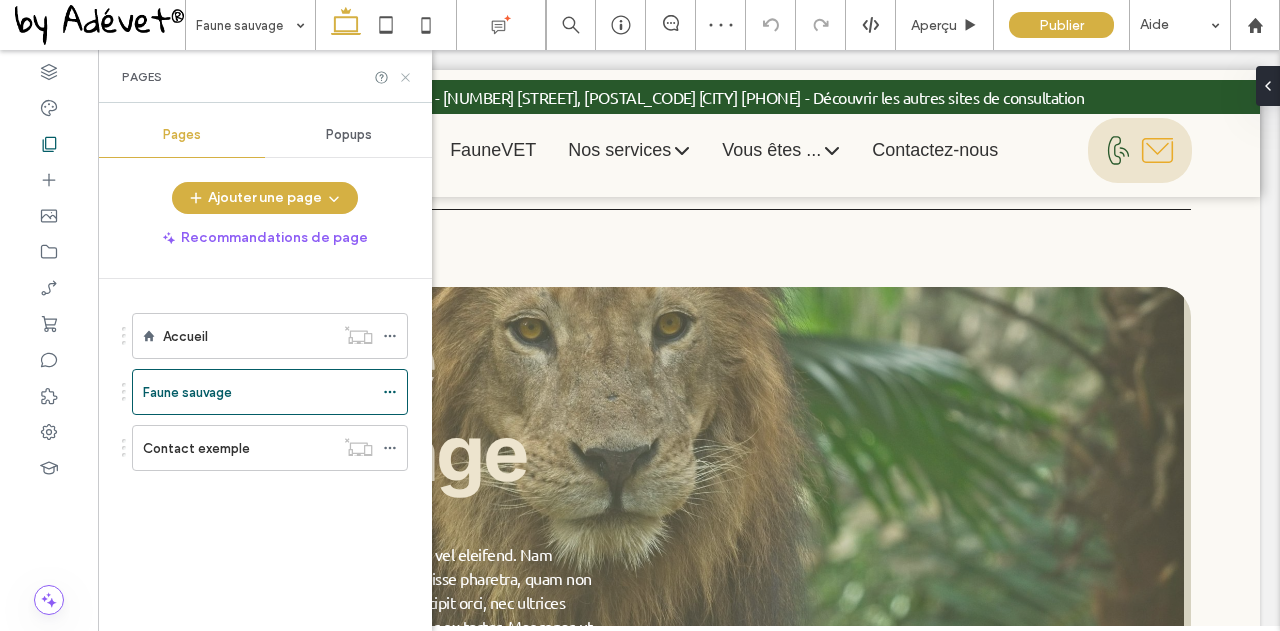 click 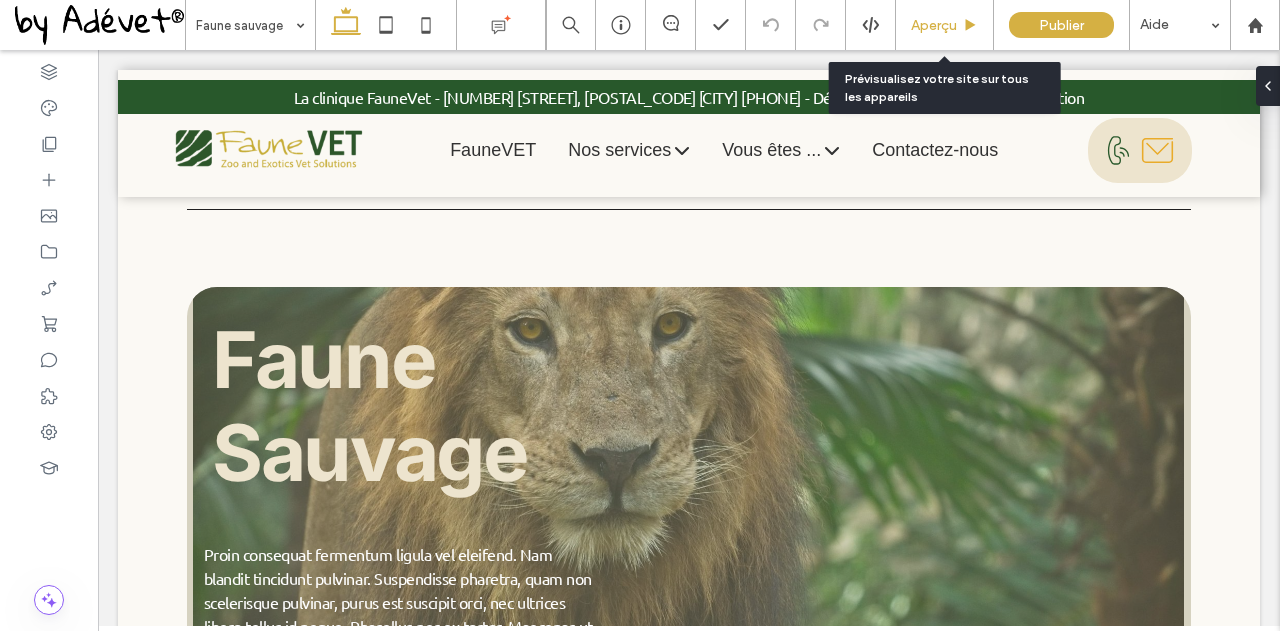click on "Aperçu" at bounding box center [934, 25] 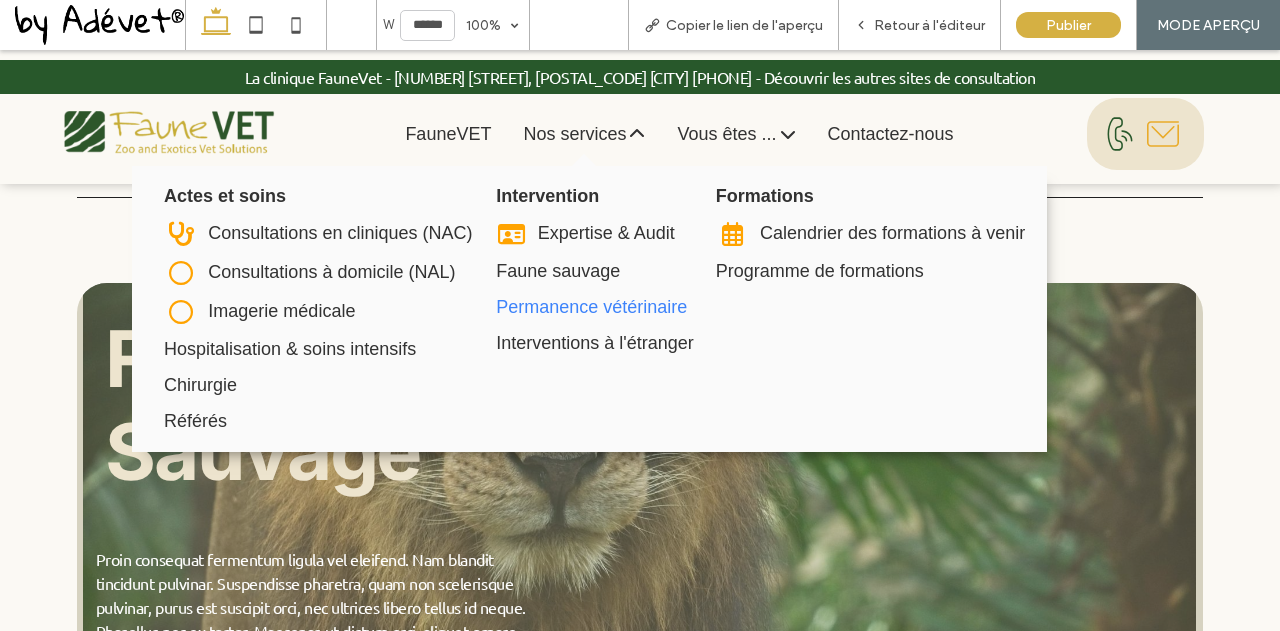 click on "Permanence vétérinaire" at bounding box center (585, 307) 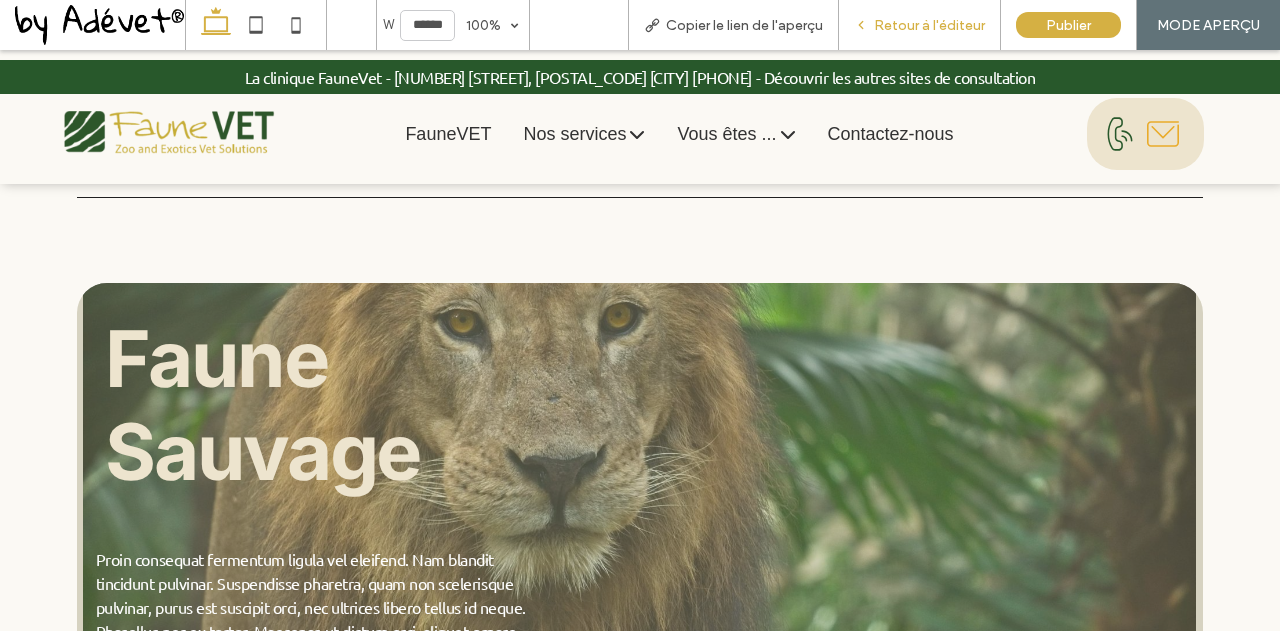 click on "Retour à l'éditeur" at bounding box center (929, 25) 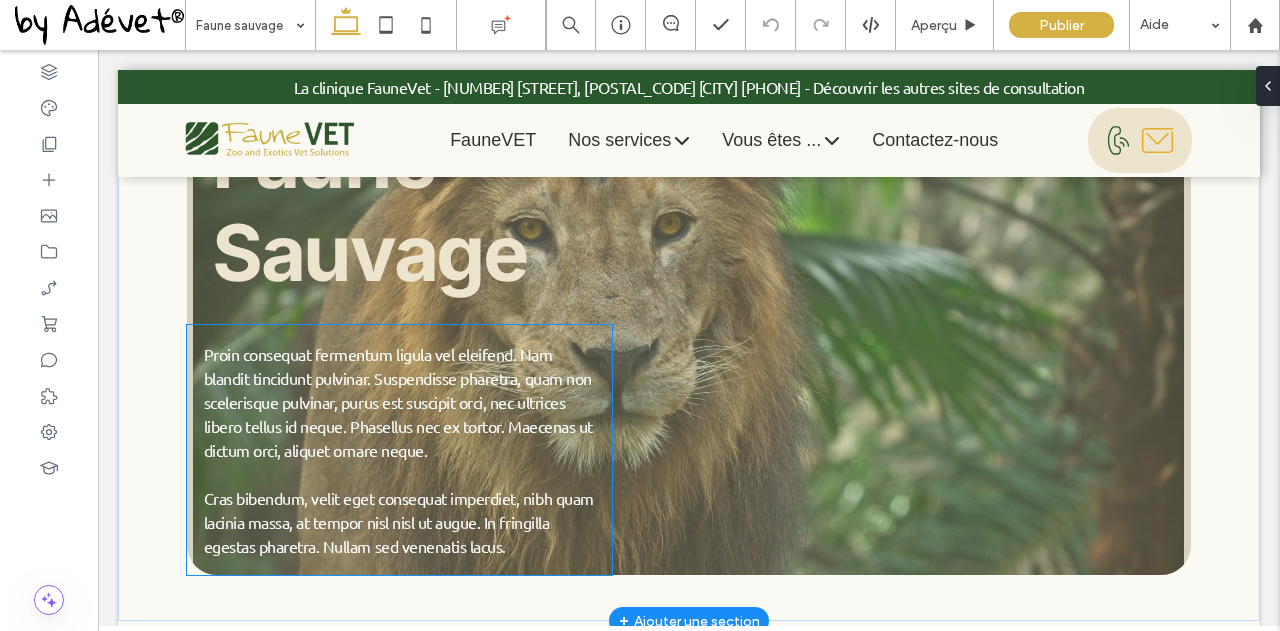 click on "Proin consequat fermentum ligula vel eleifend. Nam blandit tincidunt pulvinar. Suspendisse pharetra, quam non scelerisque pulvinar, purus est suscipit orci, nec ultrices libero tellus id neque. Phasellus nec ex tortor. Maecenas ut dictum orci, aliquet ornare neque." at bounding box center [398, 402] 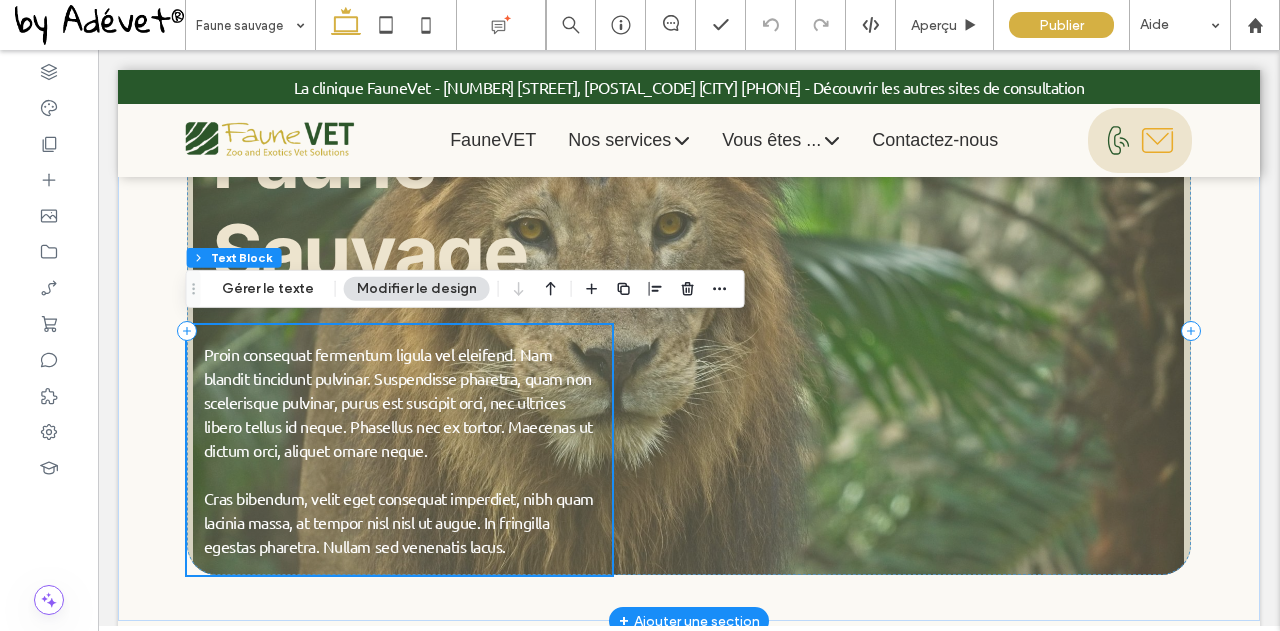 scroll, scrollTop: 180, scrollLeft: 0, axis: vertical 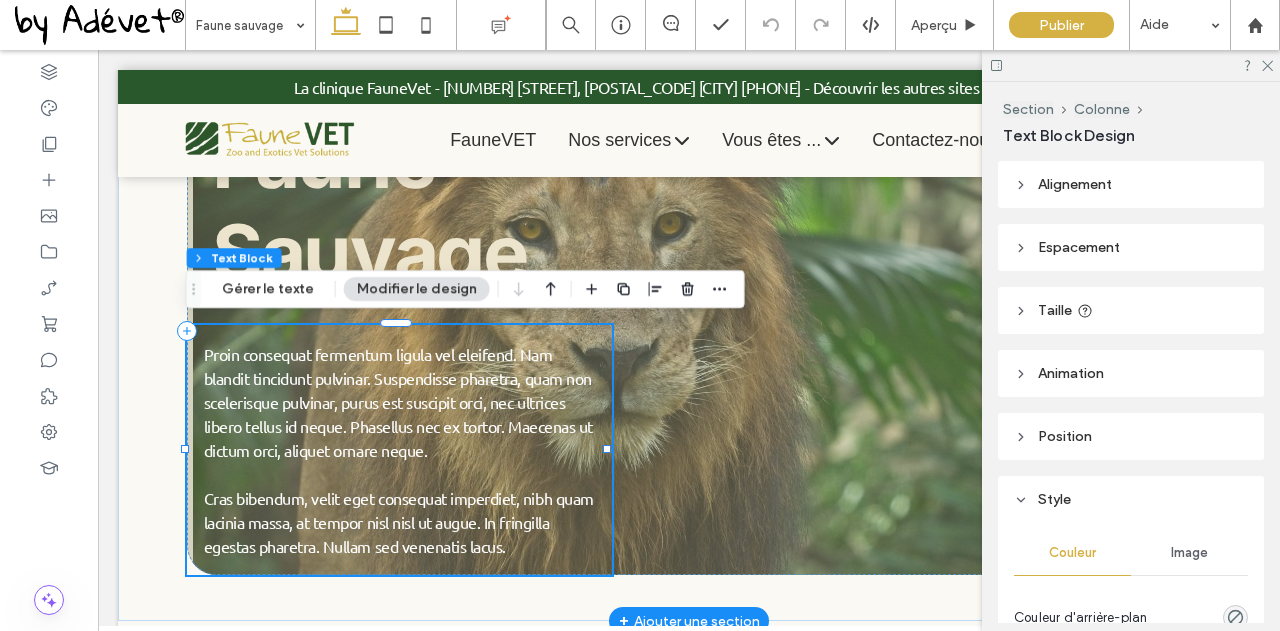 click on "Proin consequat fermentum ligula vel eleifend. Nam blandit tincidunt pulvinar. Suspendisse pharetra, quam non scelerisque pulvinar, purus est suscipit orci, nec ultrices libero tellus id neque. Phasellus nec ex tortor. Maecenas ut dictum orci, aliquet ornare neque." at bounding box center (398, 402) 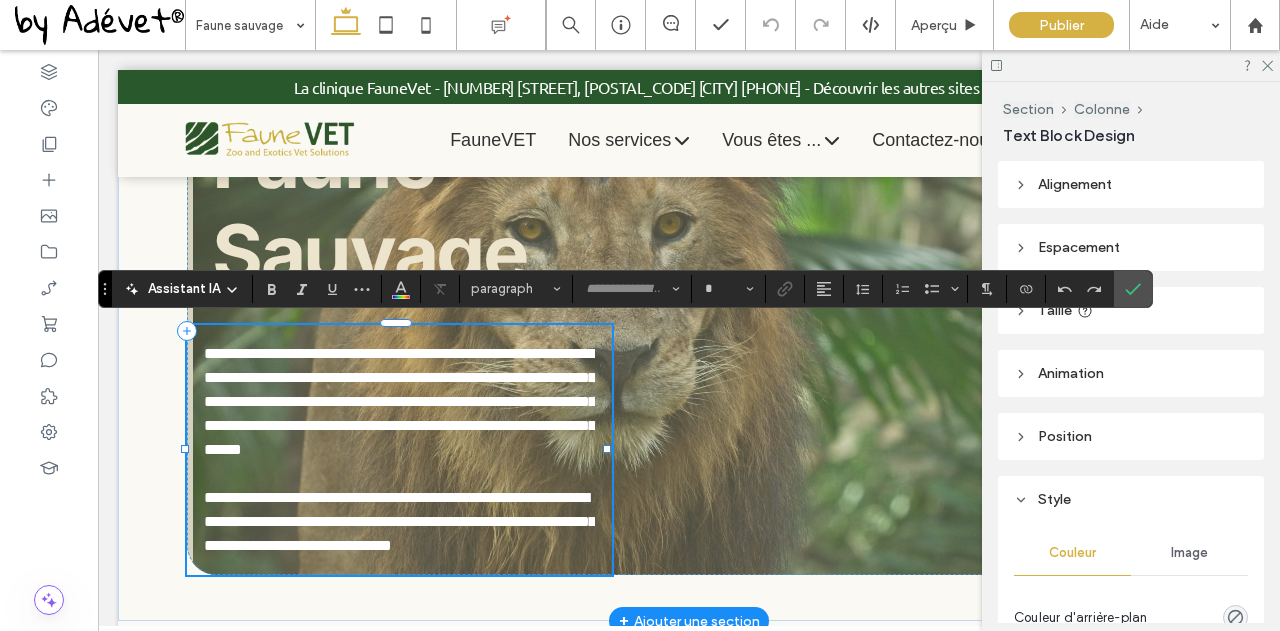 type on "******" 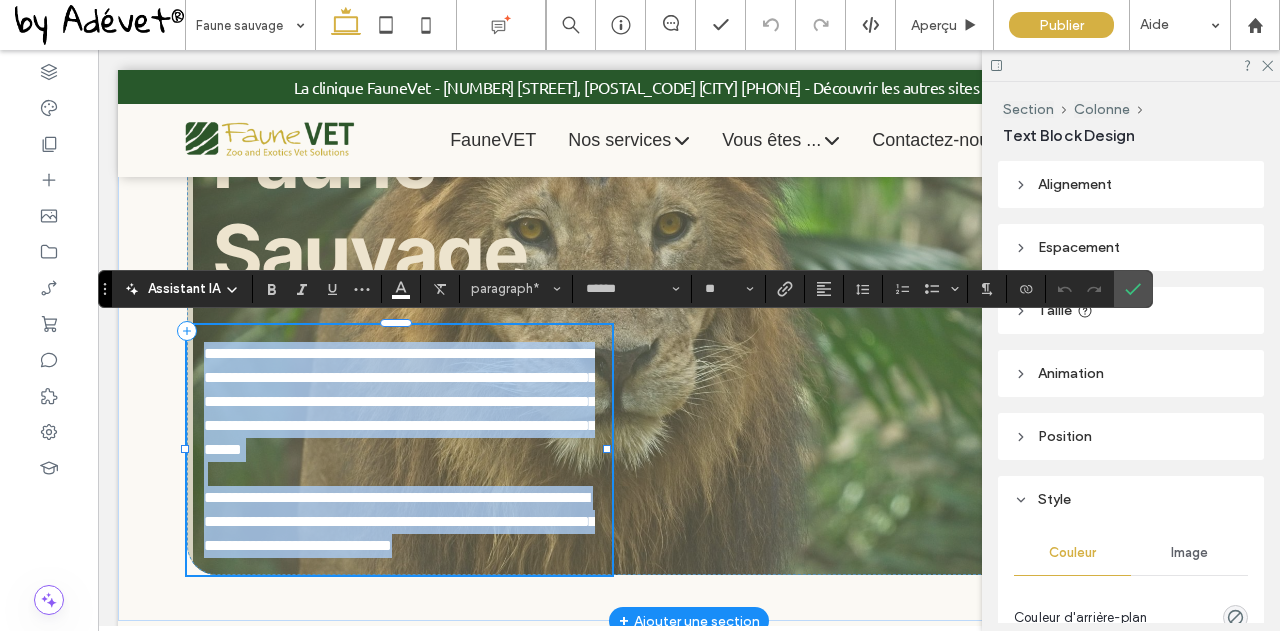 type 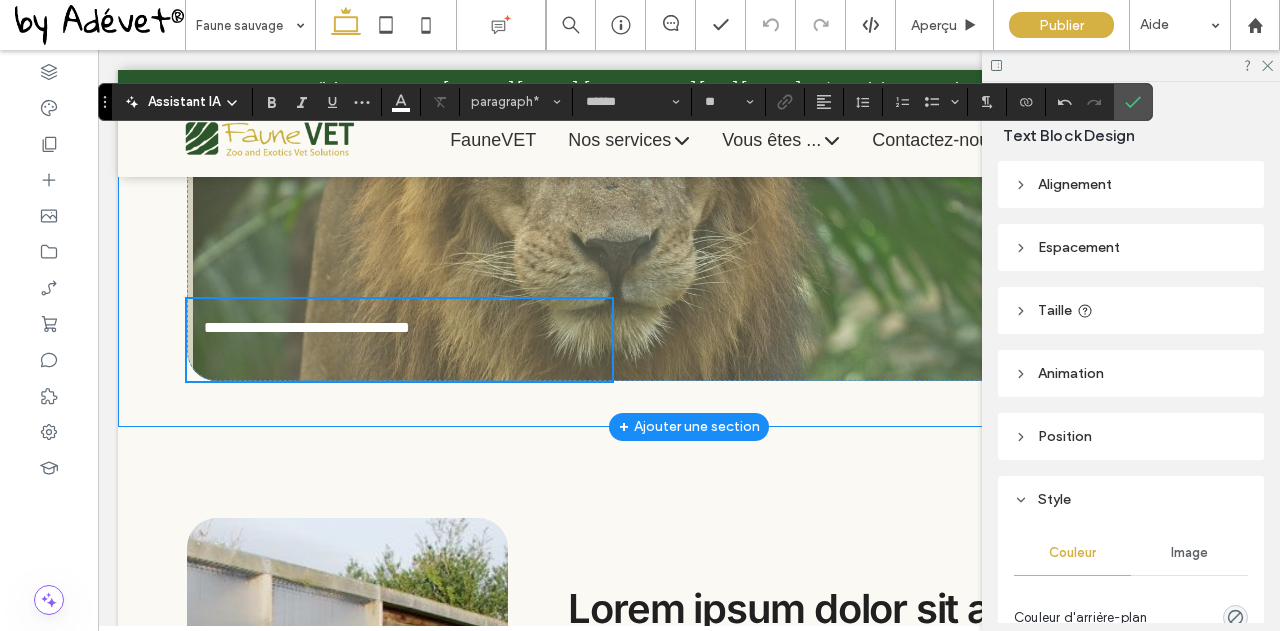 scroll, scrollTop: 343, scrollLeft: 0, axis: vertical 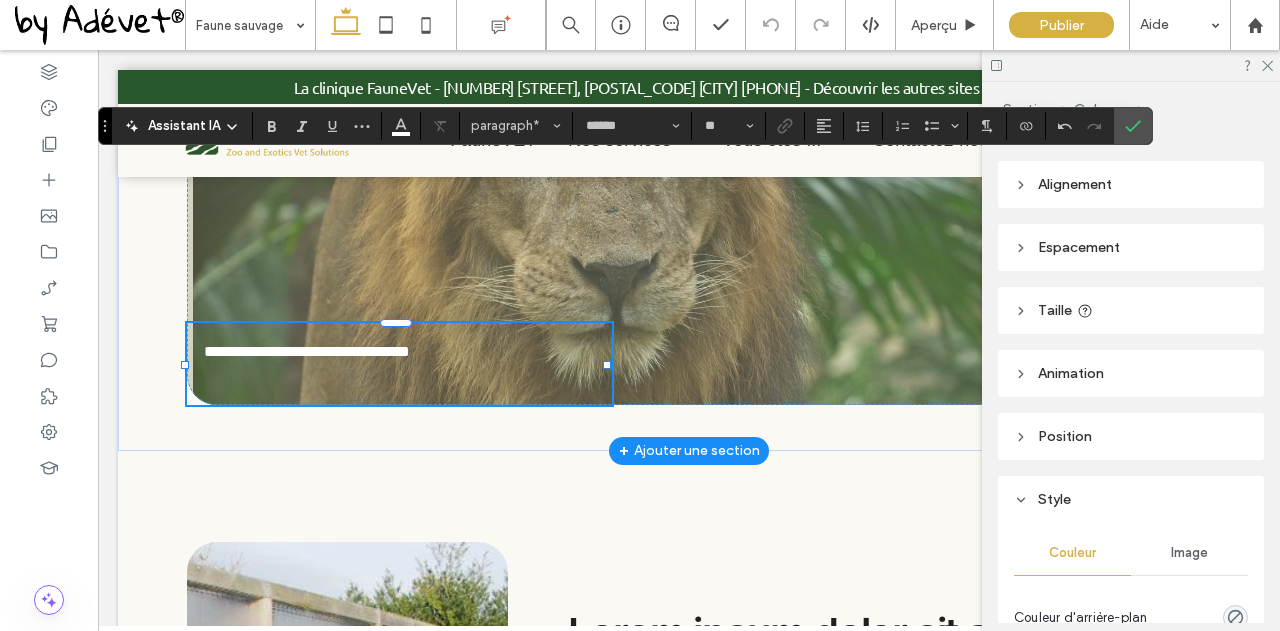 drag, startPoint x: 440, startPoint y: 347, endPoint x: 289, endPoint y: 346, distance: 151.00331 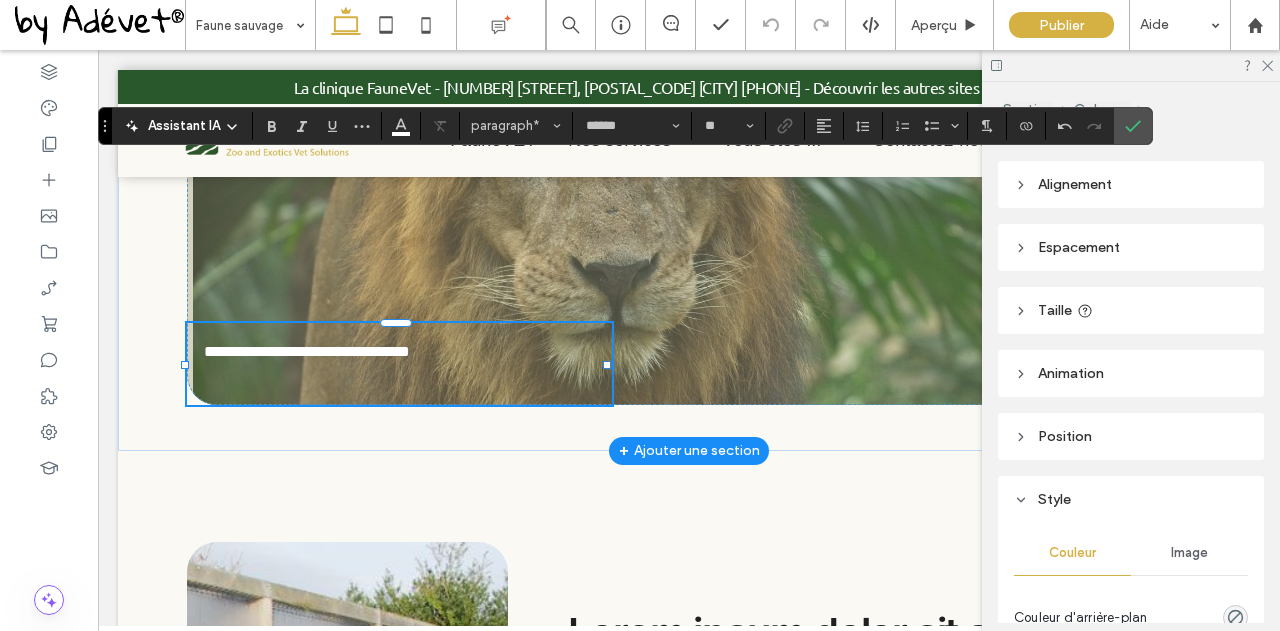 click on "**********" at bounding box center (243, 351) 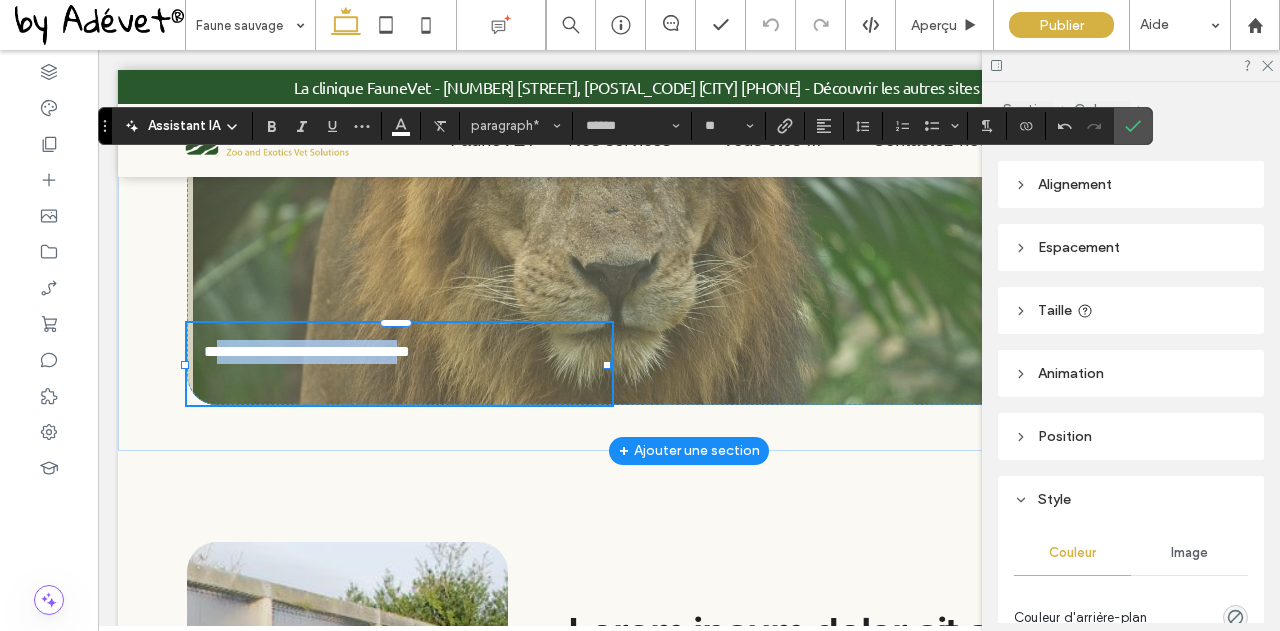 drag, startPoint x: 212, startPoint y: 351, endPoint x: 436, endPoint y: 353, distance: 224.00893 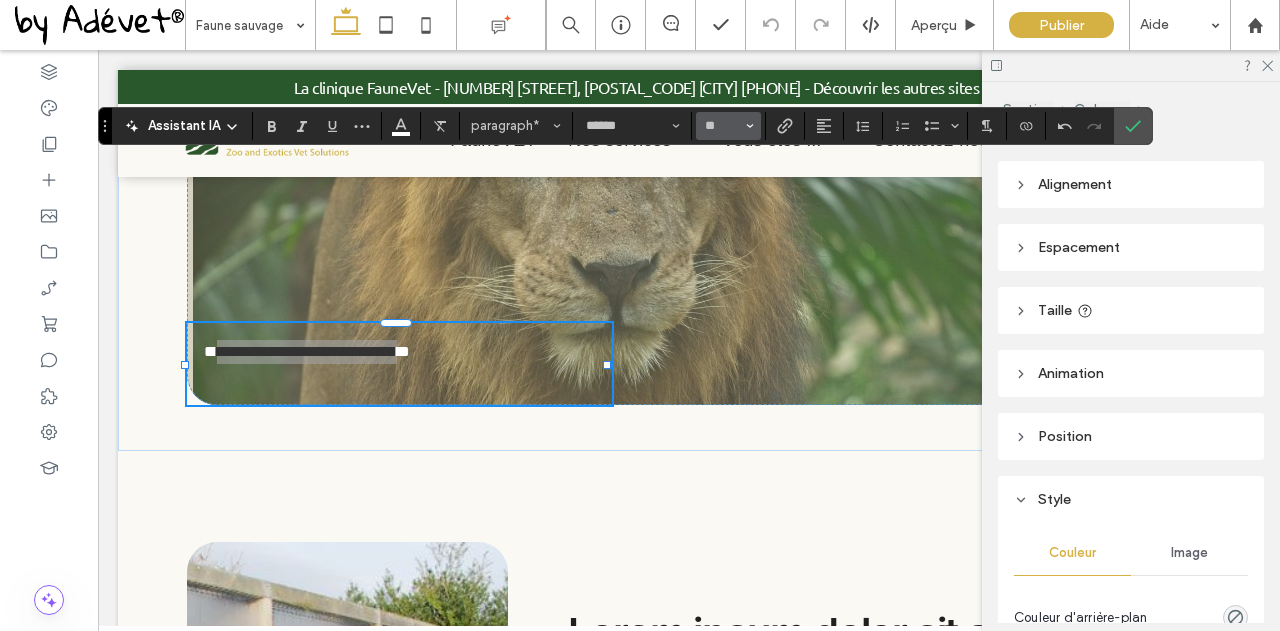 click at bounding box center (750, 126) 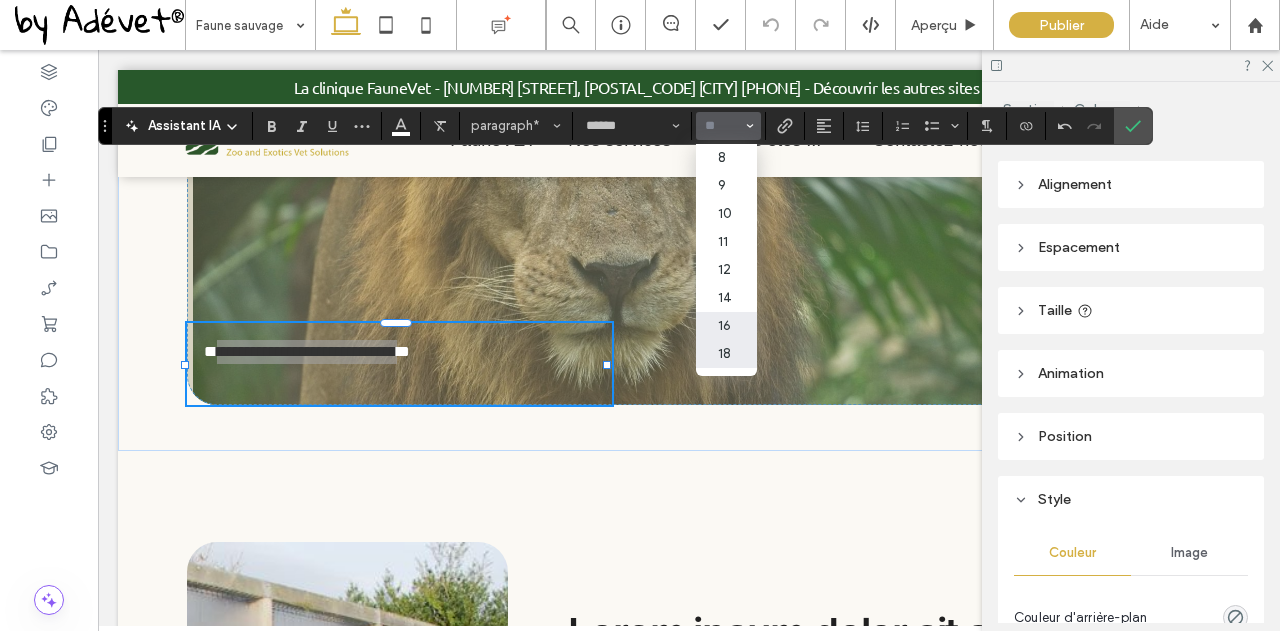 scroll, scrollTop: 100, scrollLeft: 0, axis: vertical 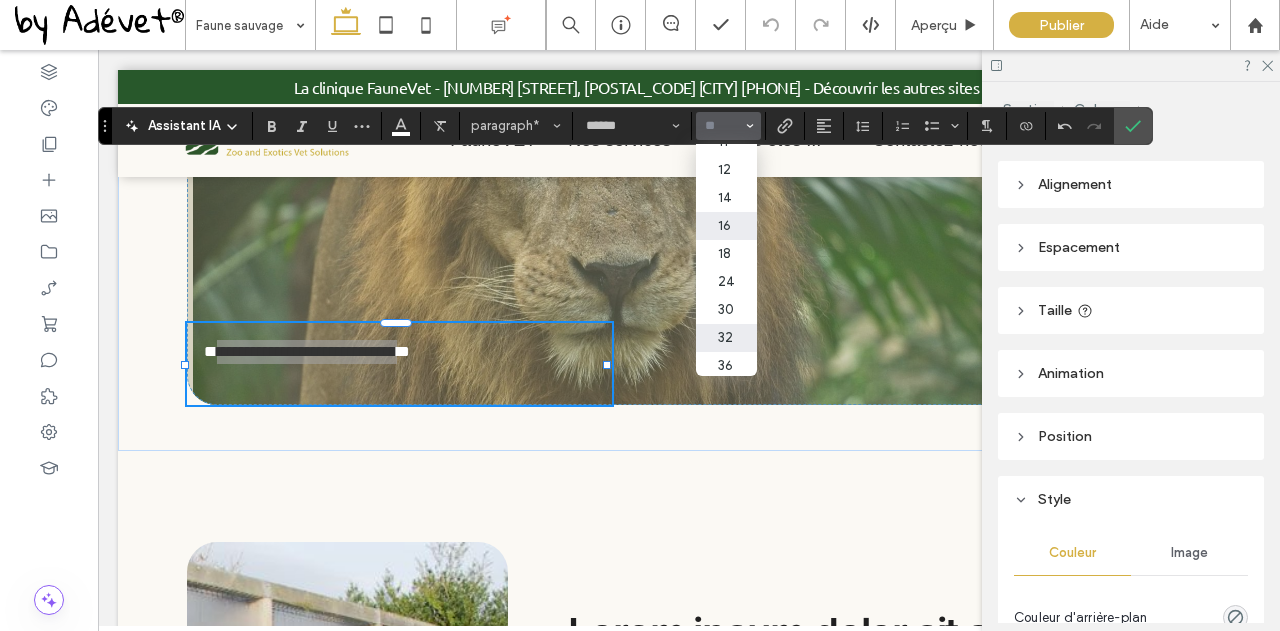 click on "32" at bounding box center (726, 338) 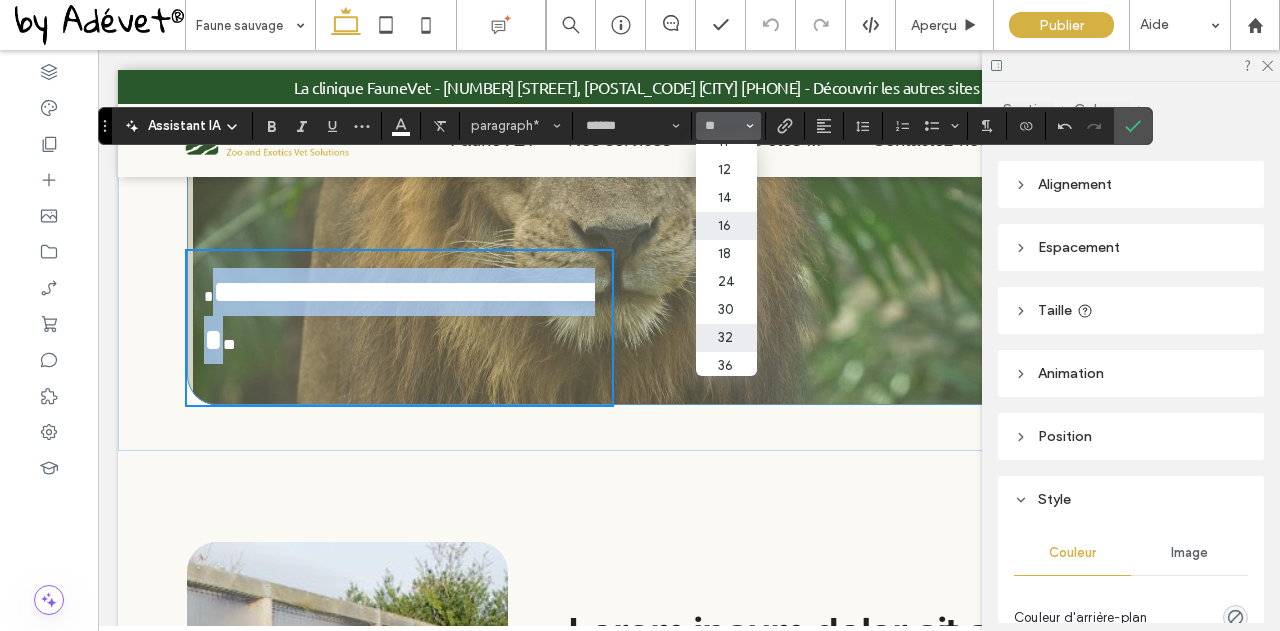 type on "**" 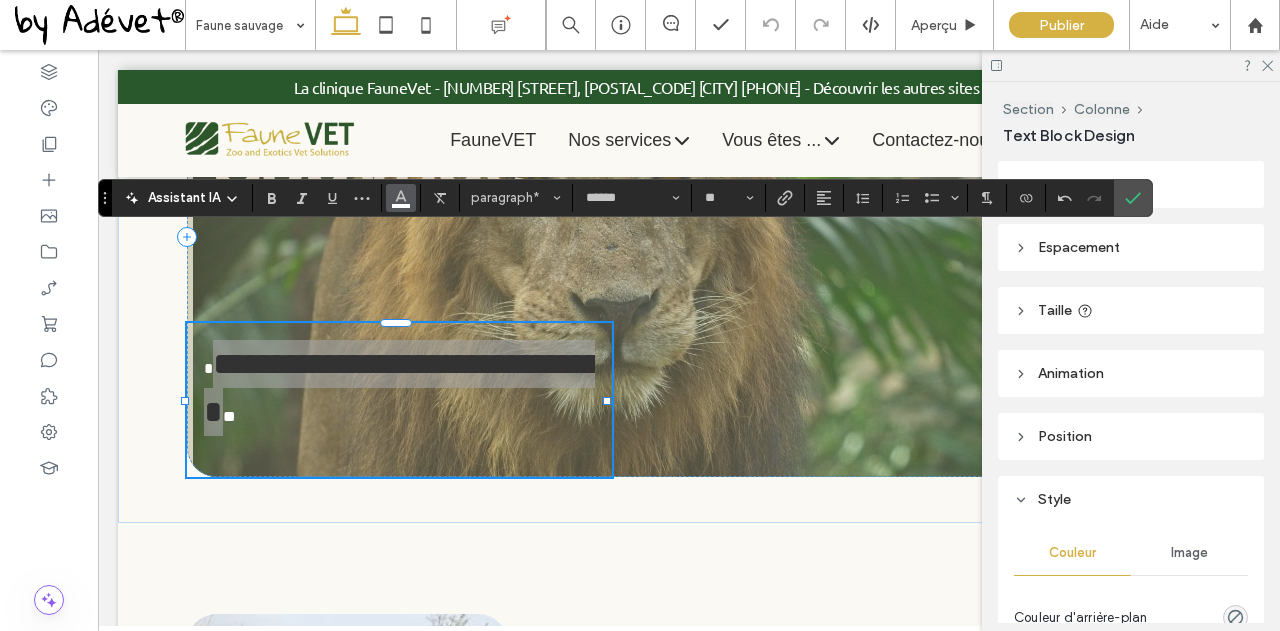 click at bounding box center [401, 198] 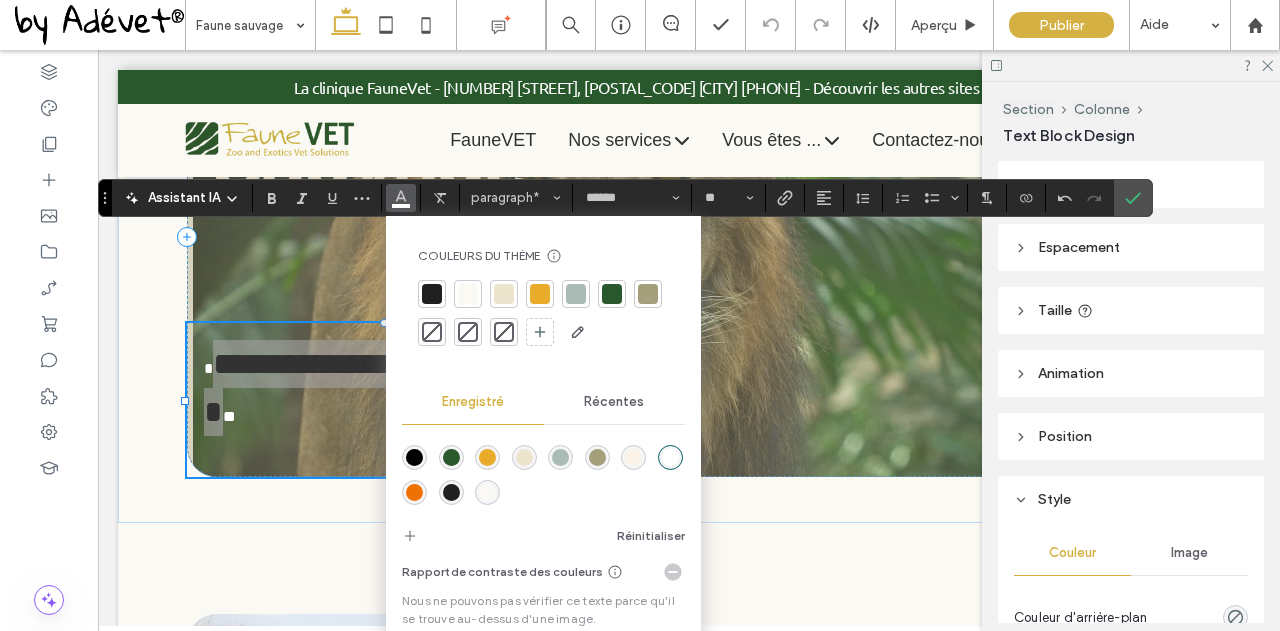 click at bounding box center (487, 457) 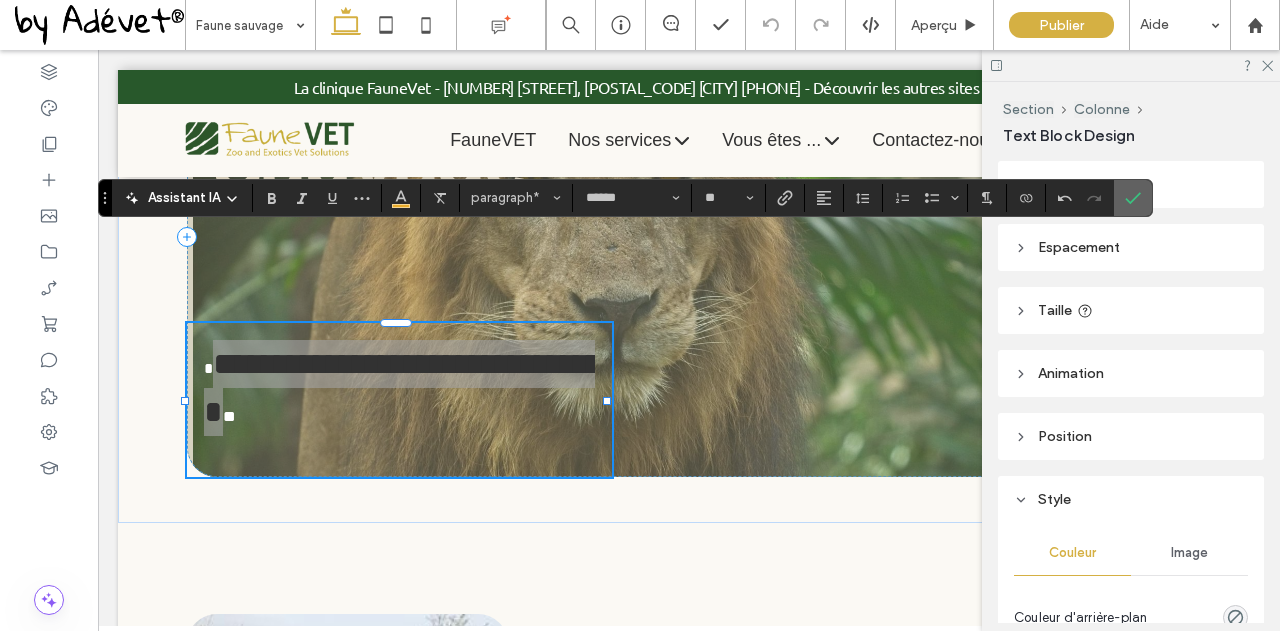 click at bounding box center (1133, 198) 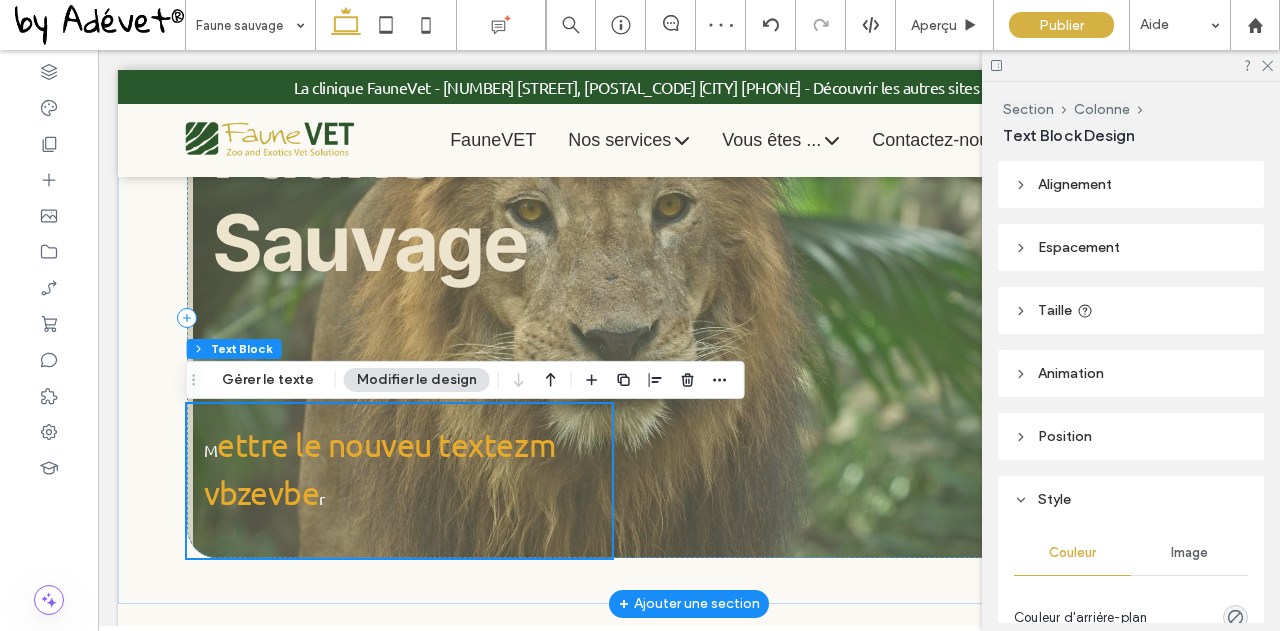 scroll, scrollTop: 171, scrollLeft: 0, axis: vertical 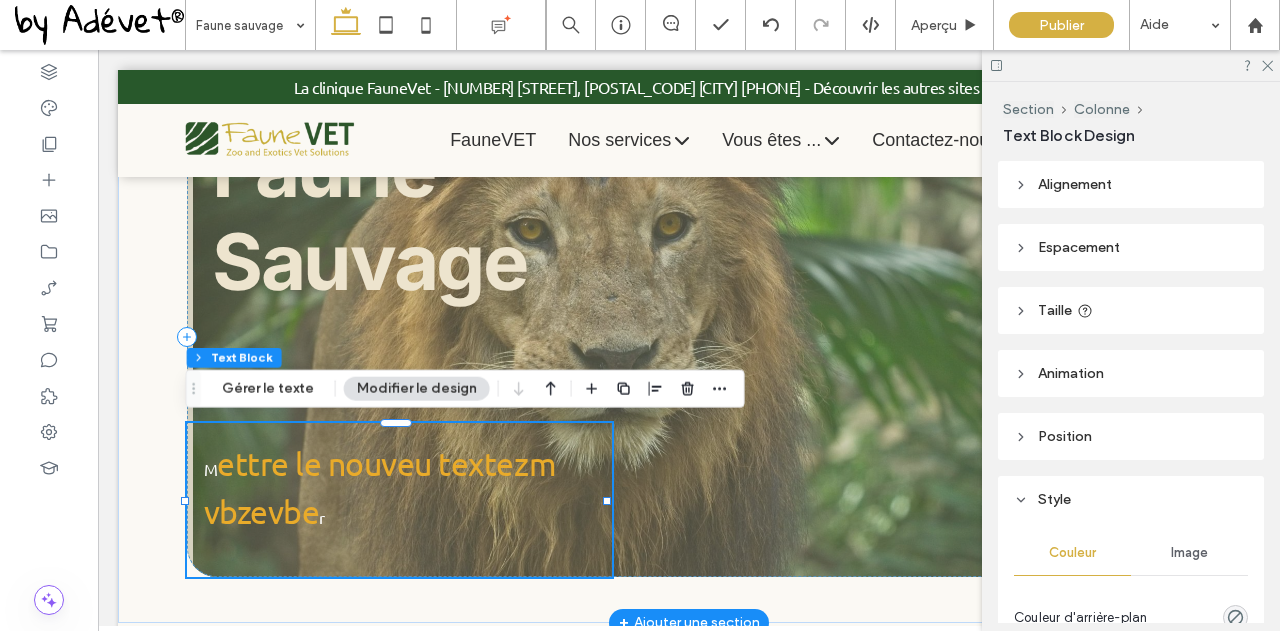 click on "﻿ ettre le nouveu textezm vbzevbe" at bounding box center (380, 487) 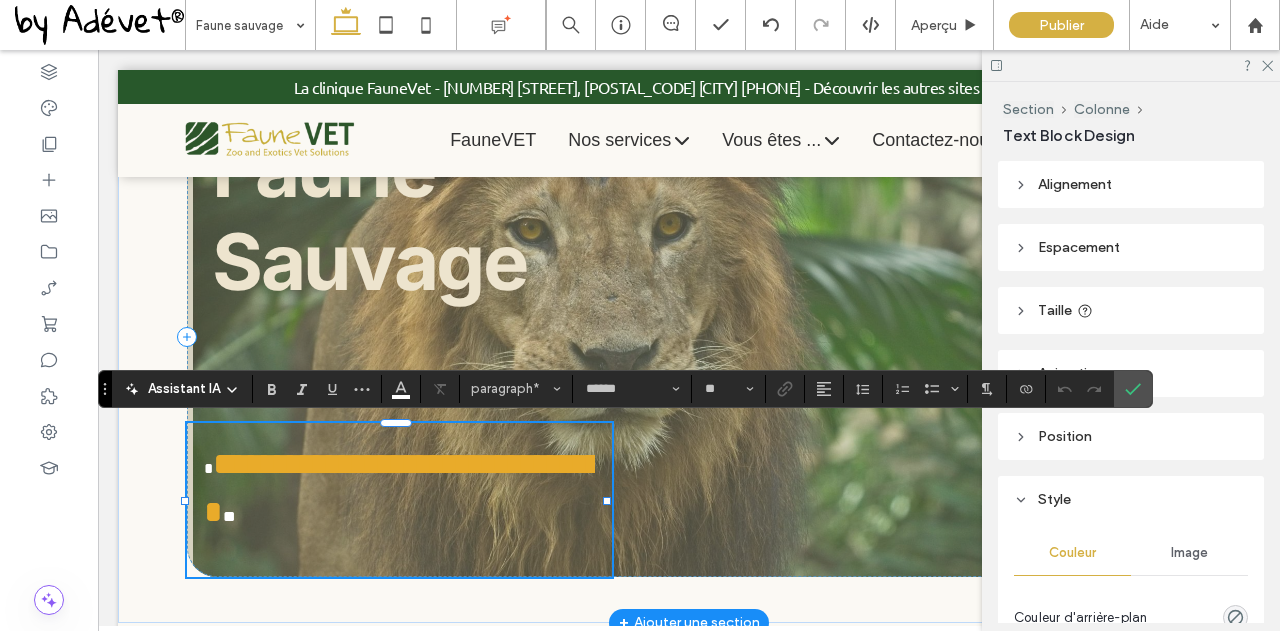 click on "**********" at bounding box center (399, 488) 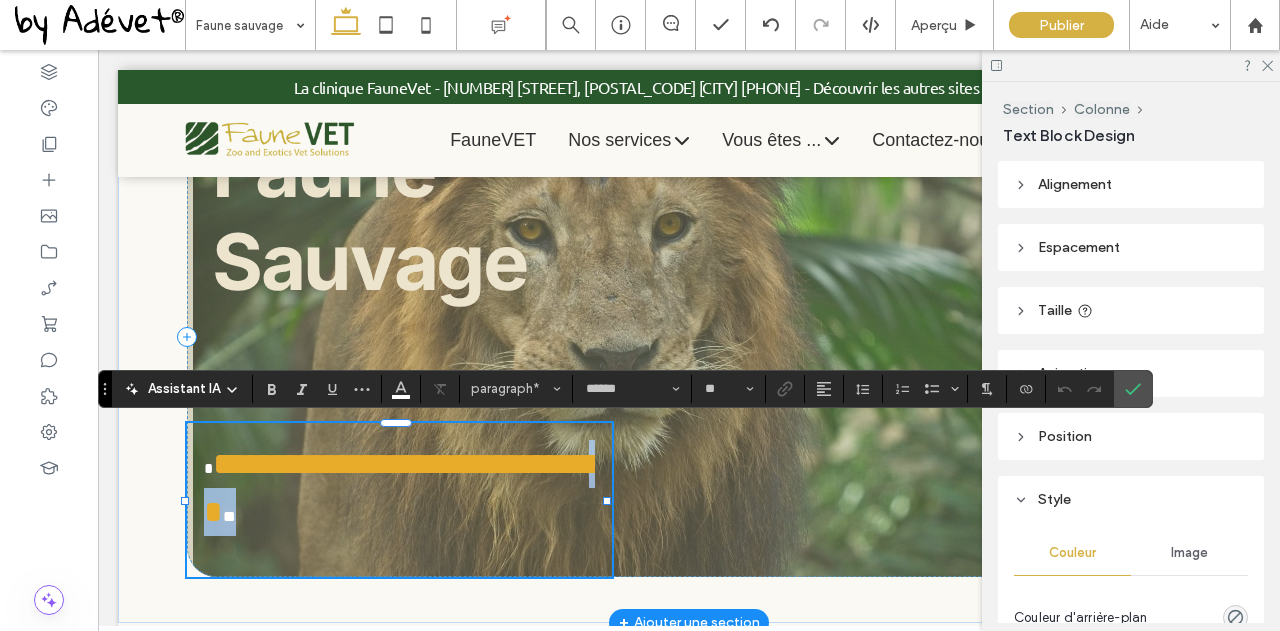 type on "*" 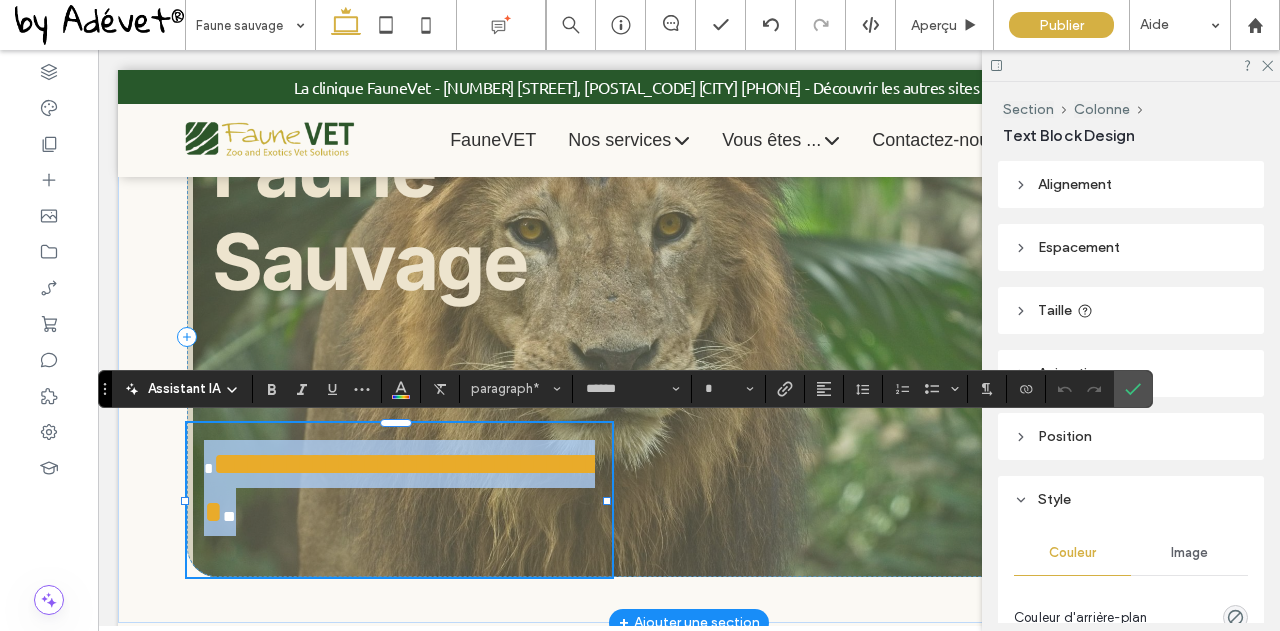 drag, startPoint x: 338, startPoint y: 513, endPoint x: 200, endPoint y: 459, distance: 148.18907 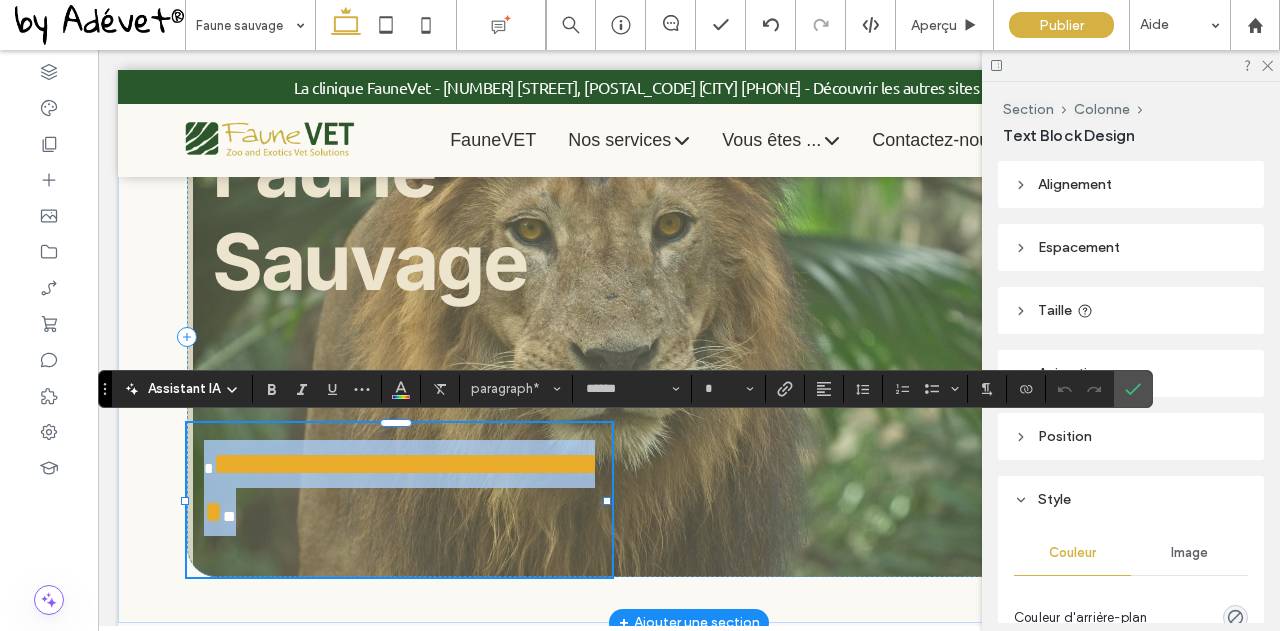 click on "**********" at bounding box center (399, 500) 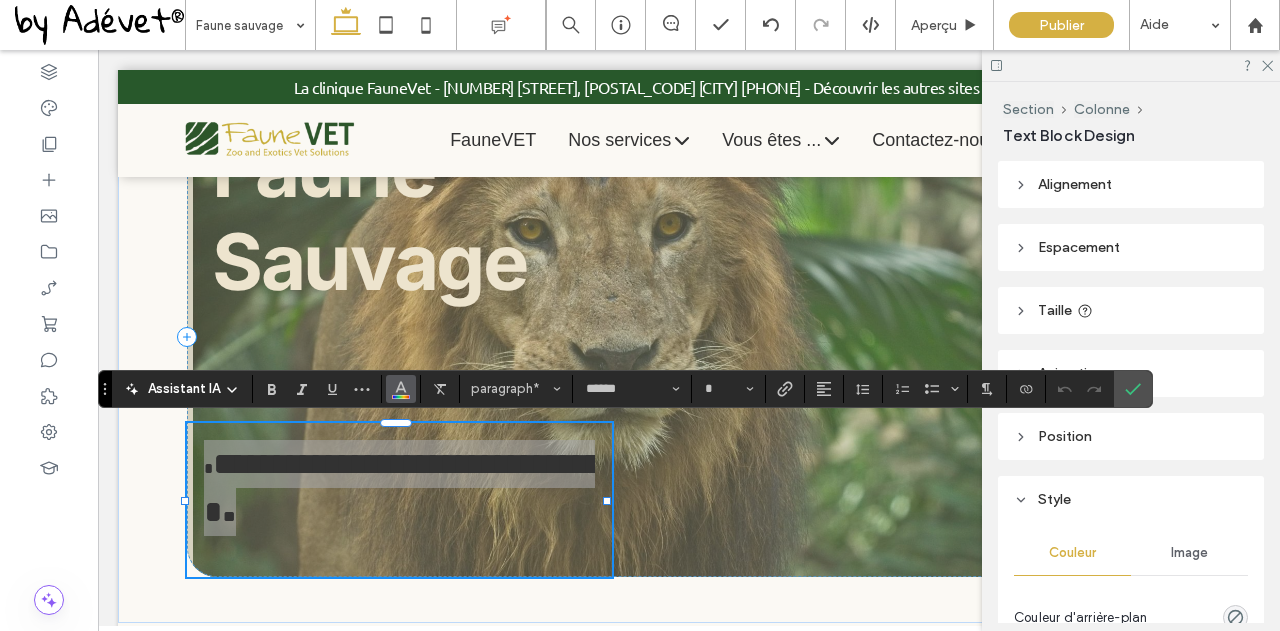 click 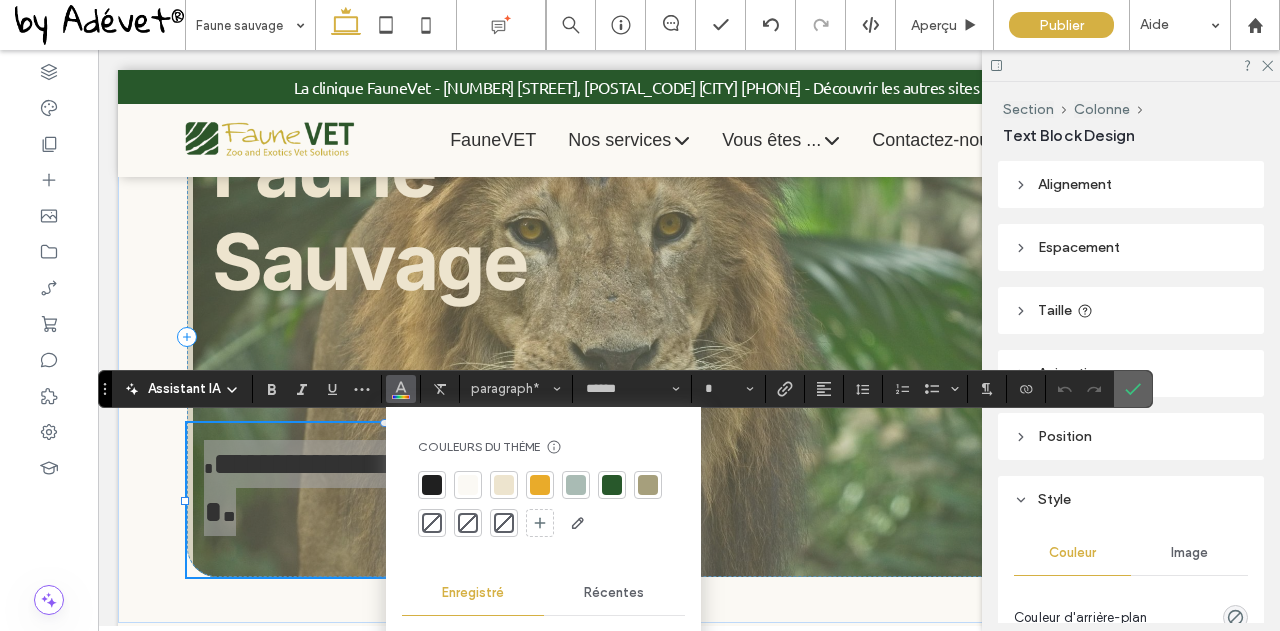 click at bounding box center (1133, 389) 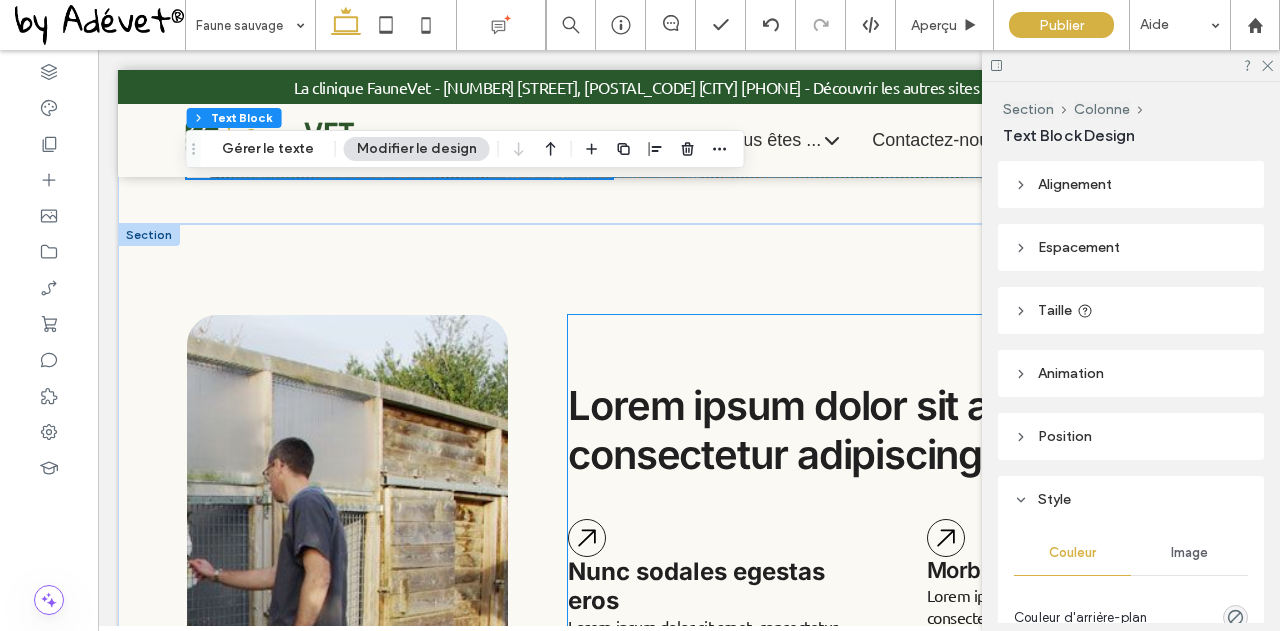 scroll, scrollTop: 671, scrollLeft: 0, axis: vertical 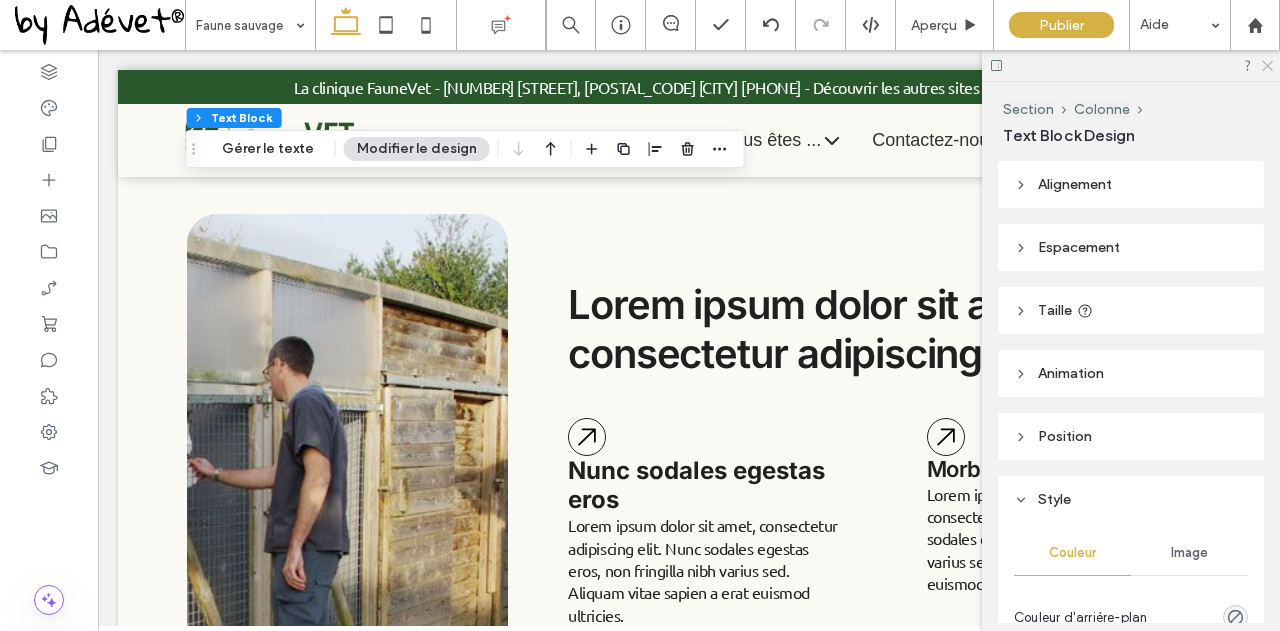 click 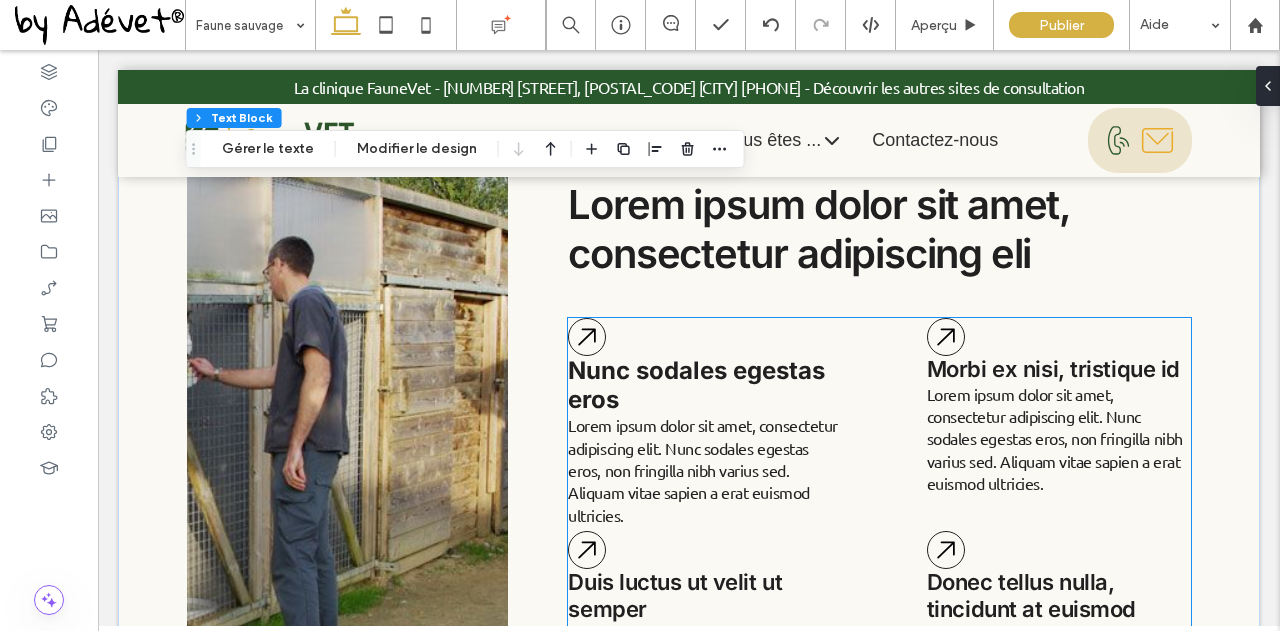 scroll, scrollTop: 871, scrollLeft: 0, axis: vertical 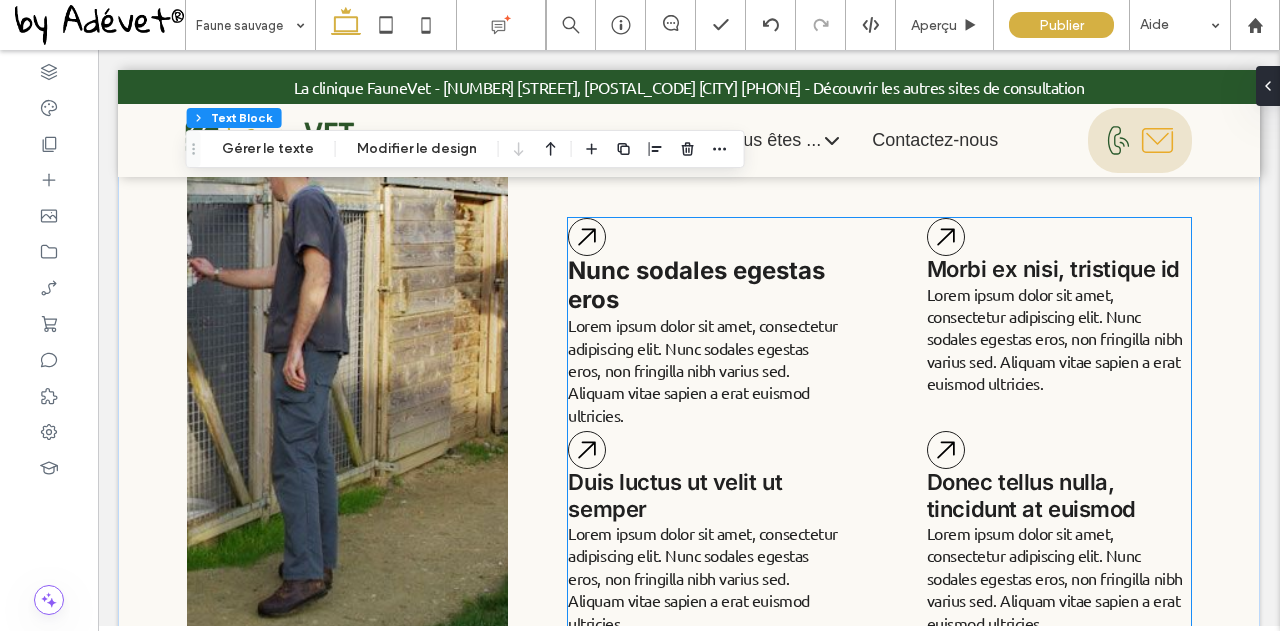 click on "Lorem ipsum dolor sit amet, consectetur adipiscing elit. Nunc sodales egestas eros, non fringilla nibh varius sed. Aliquam vitae sapien a erat euismod ultricies." at bounding box center [702, 370] 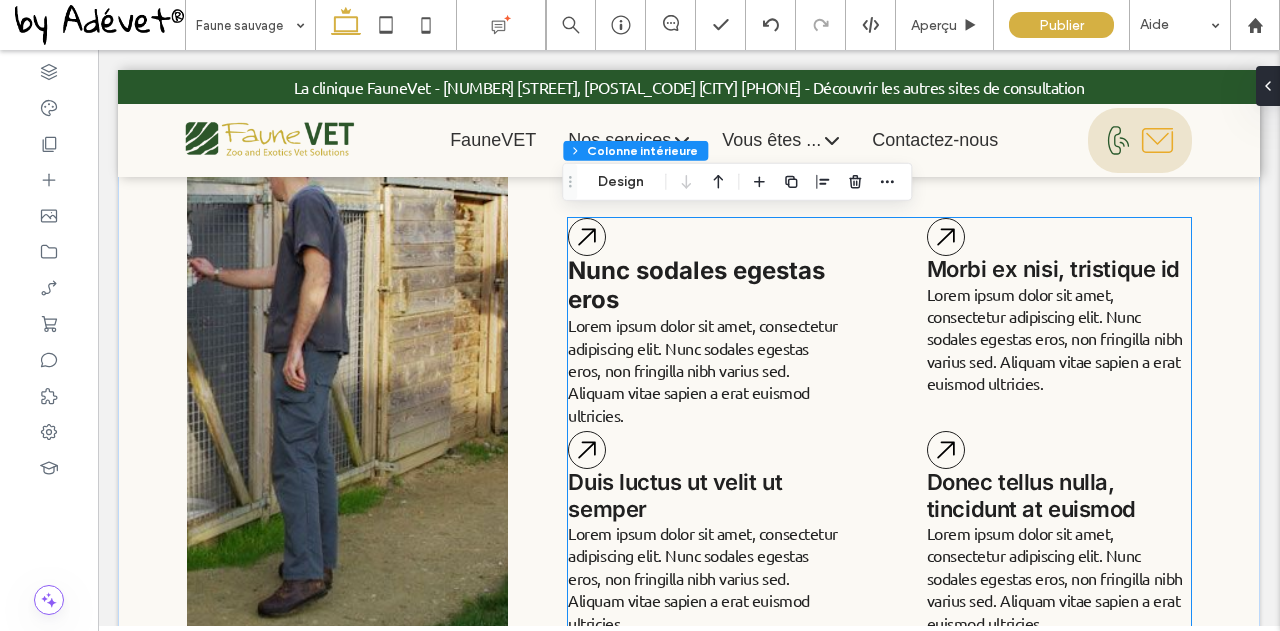 click on "Lorem ipsum dolor sit amet, consectetur adipiscing elit. Nunc sodales egestas eros, non fringilla nibh varius sed. Aliquam vitae sapien a erat euismod ultricies." at bounding box center [702, 370] 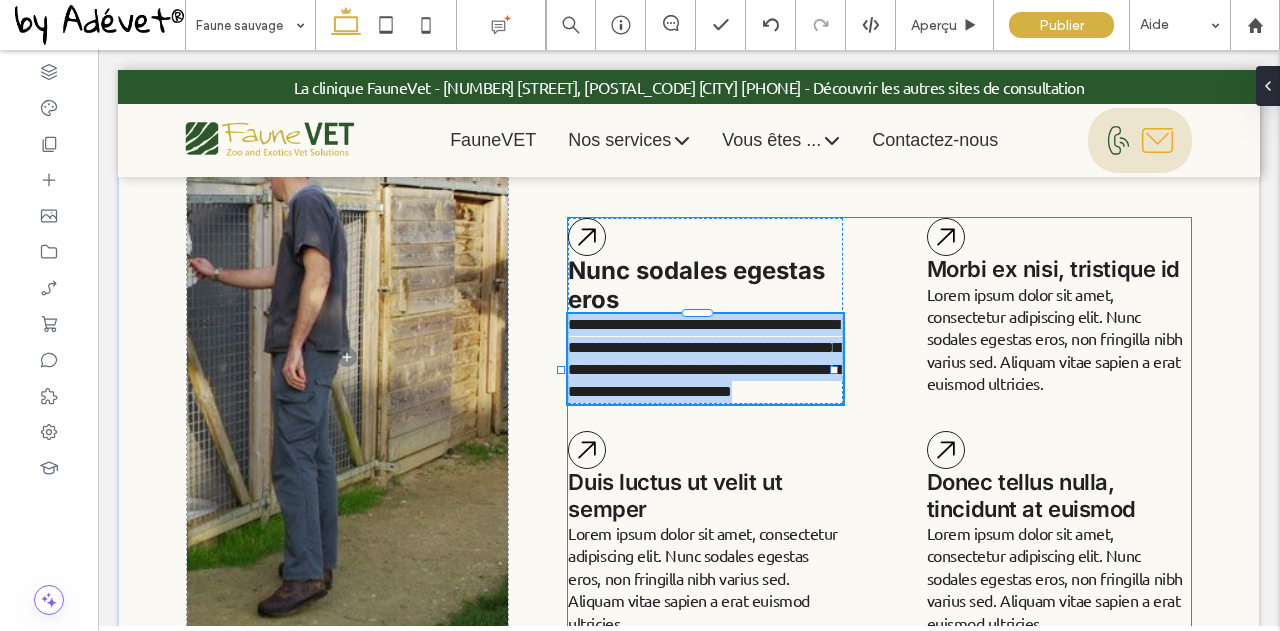type on "******" 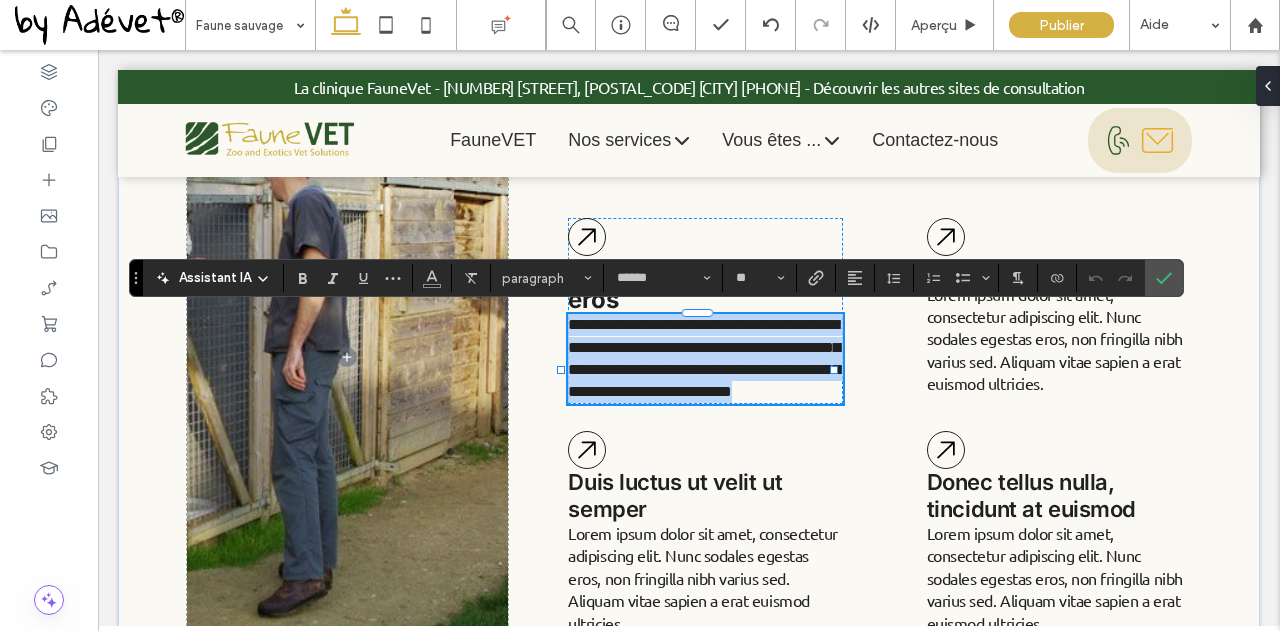 type 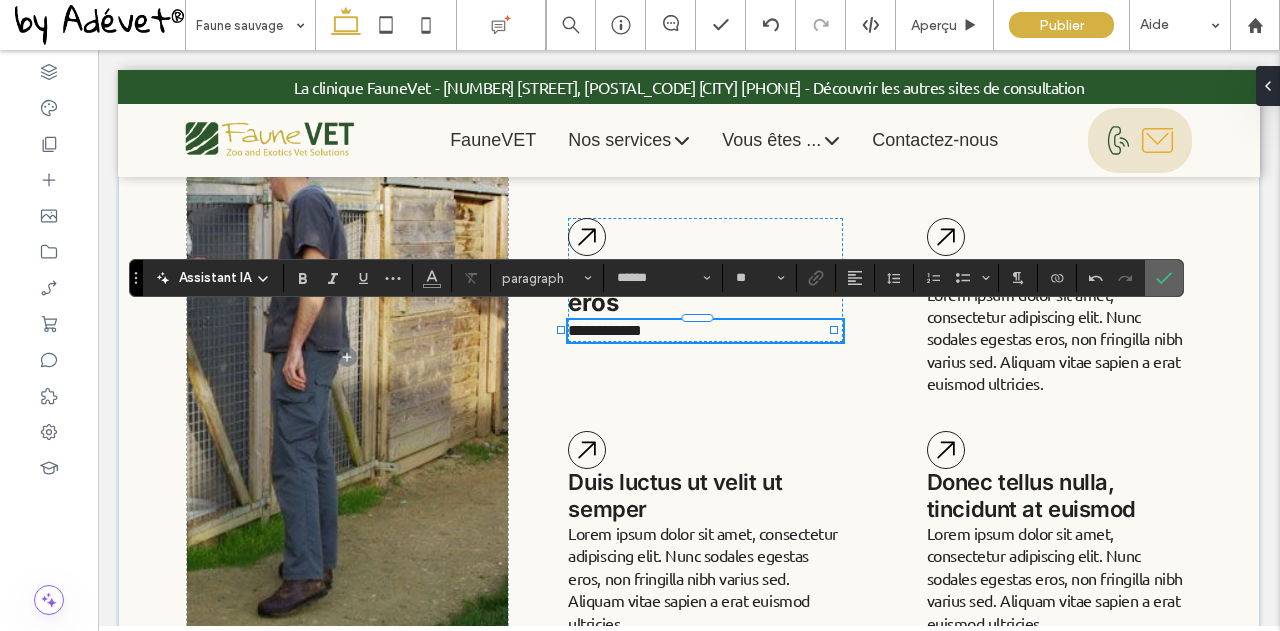 drag, startPoint x: 1163, startPoint y: 282, endPoint x: 831, endPoint y: 260, distance: 332.72812 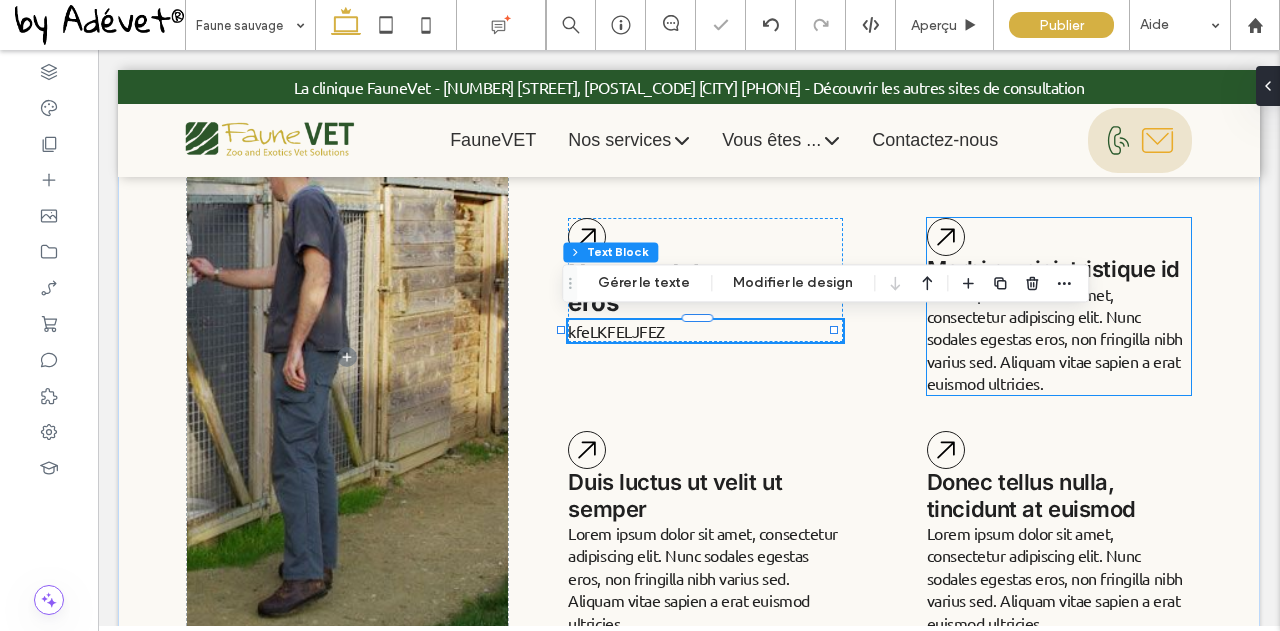 click on "Lorem ipsum dolor sit amet, consectetur adipiscing elit. Nunc sodales egestas eros, non fringilla nibh varius sed. Aliquam vitae sapien a erat euismod ultricies." at bounding box center [1055, 339] 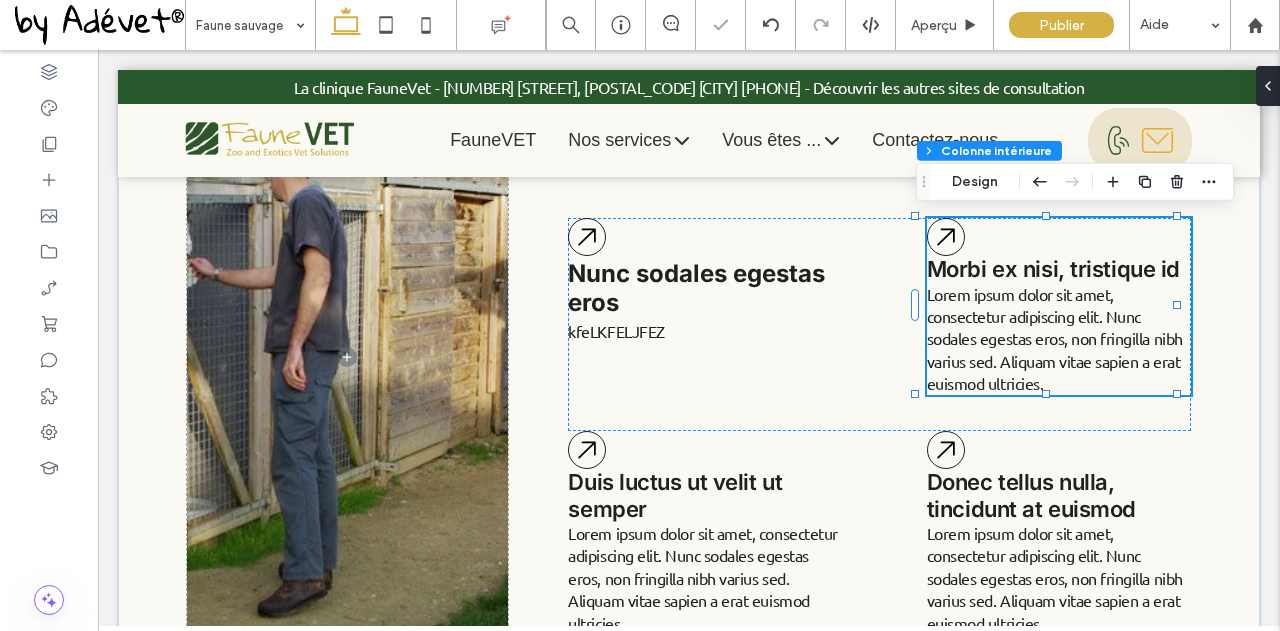 click on "Lorem ipsum dolor sit amet, consectetur adipiscing elit. Nunc sodales egestas eros, non fringilla nibh varius sed. Aliquam vitae sapien a erat euismod ultricies." at bounding box center [1055, 339] 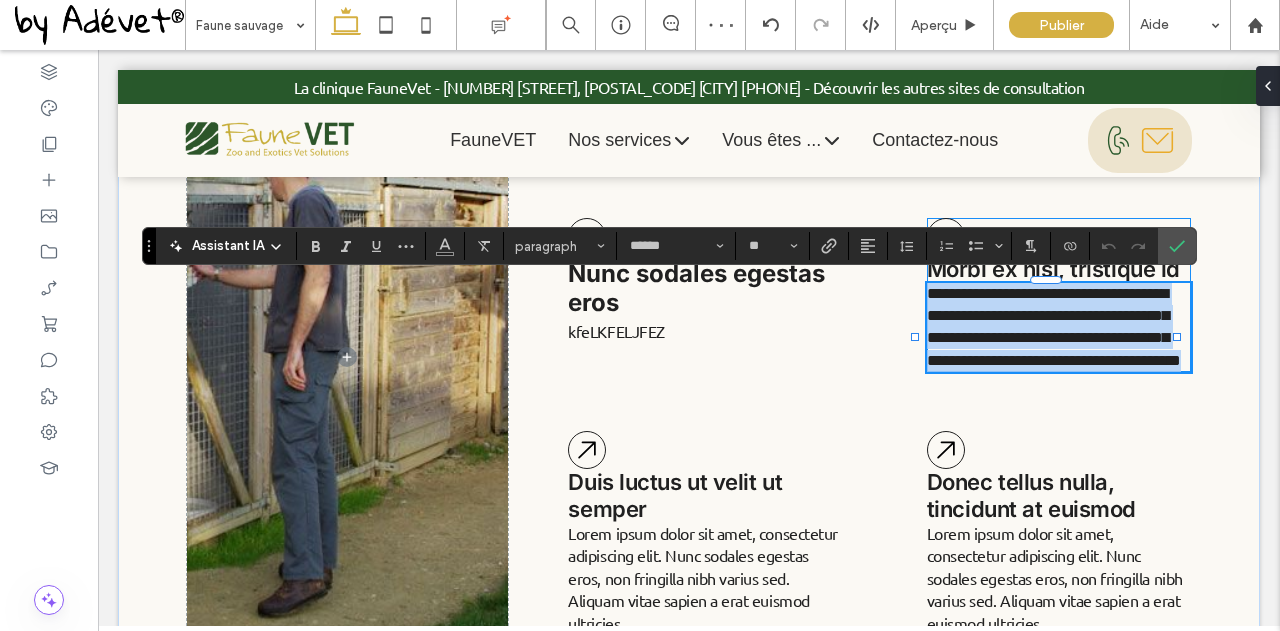 click on "**********" at bounding box center (1059, 328) 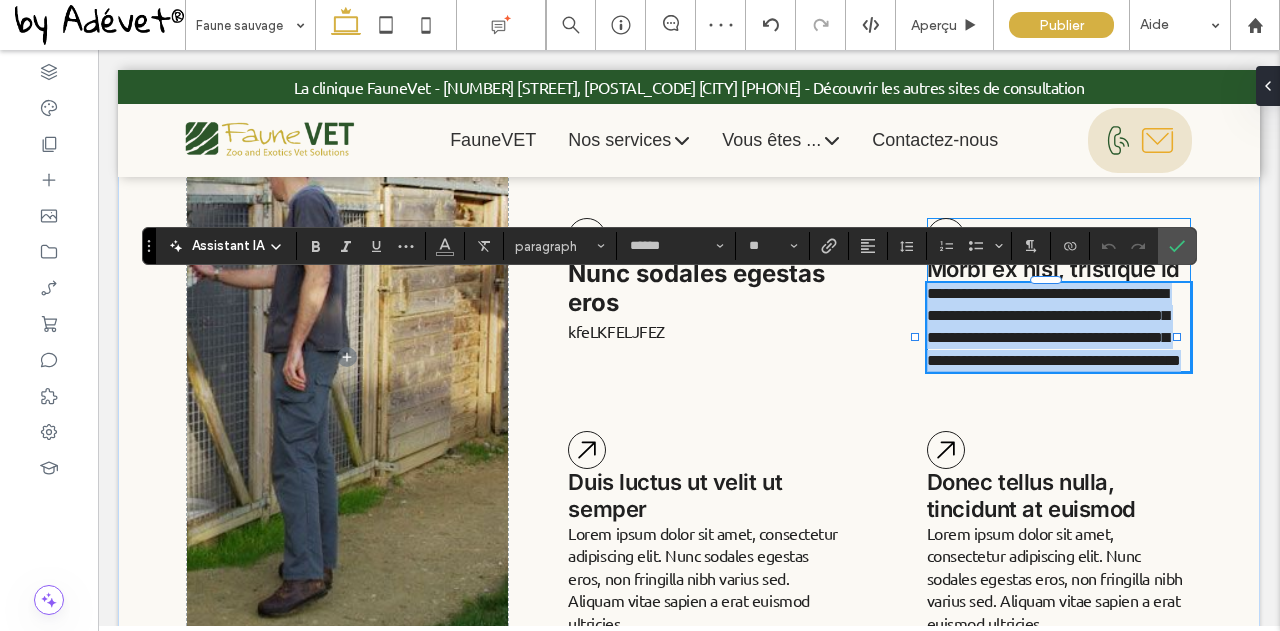 drag, startPoint x: 1076, startPoint y: 377, endPoint x: 916, endPoint y: 295, distance: 179.78876 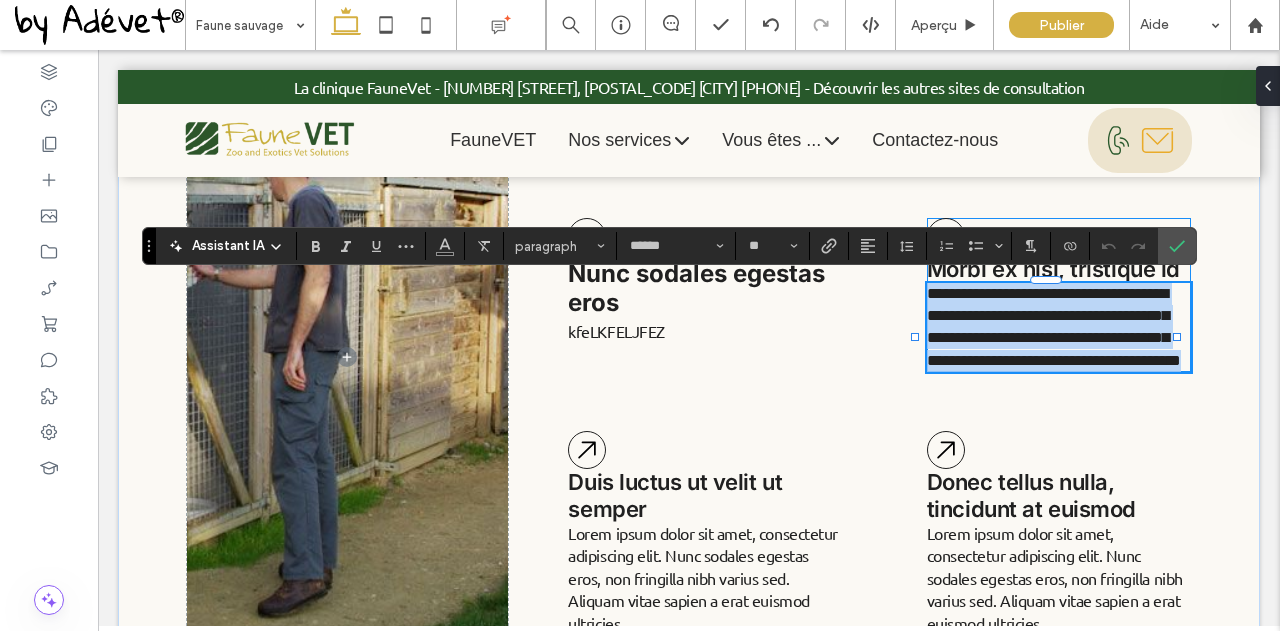 click on "**********" at bounding box center [1059, 328] 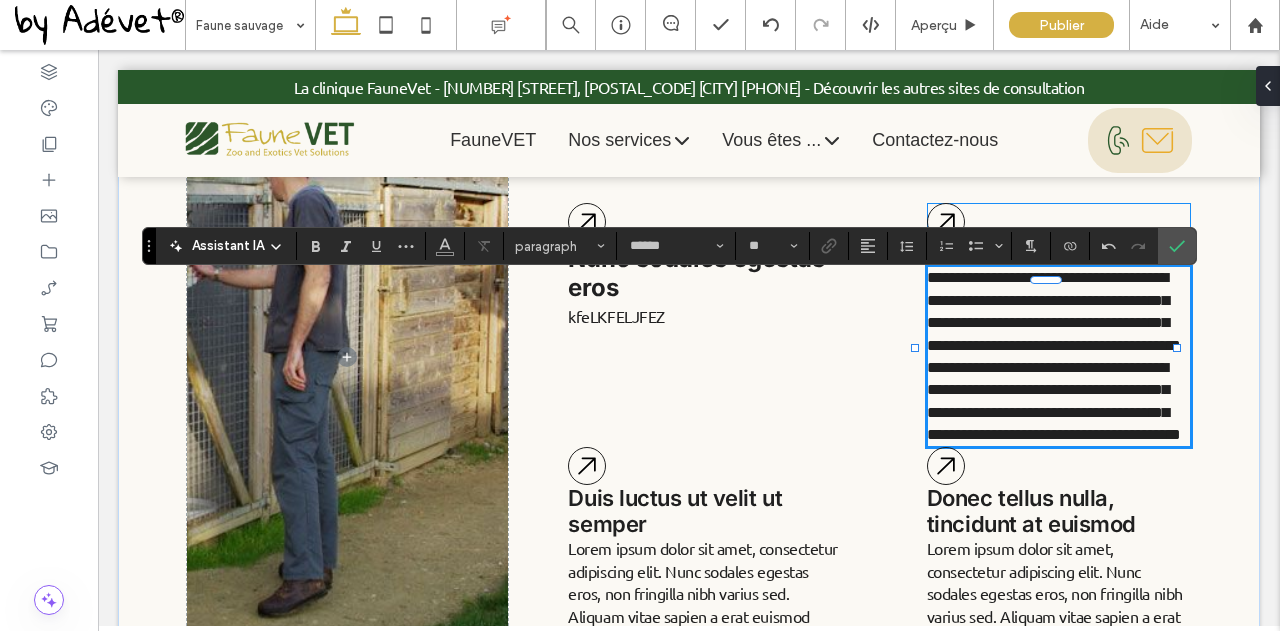 type on "**" 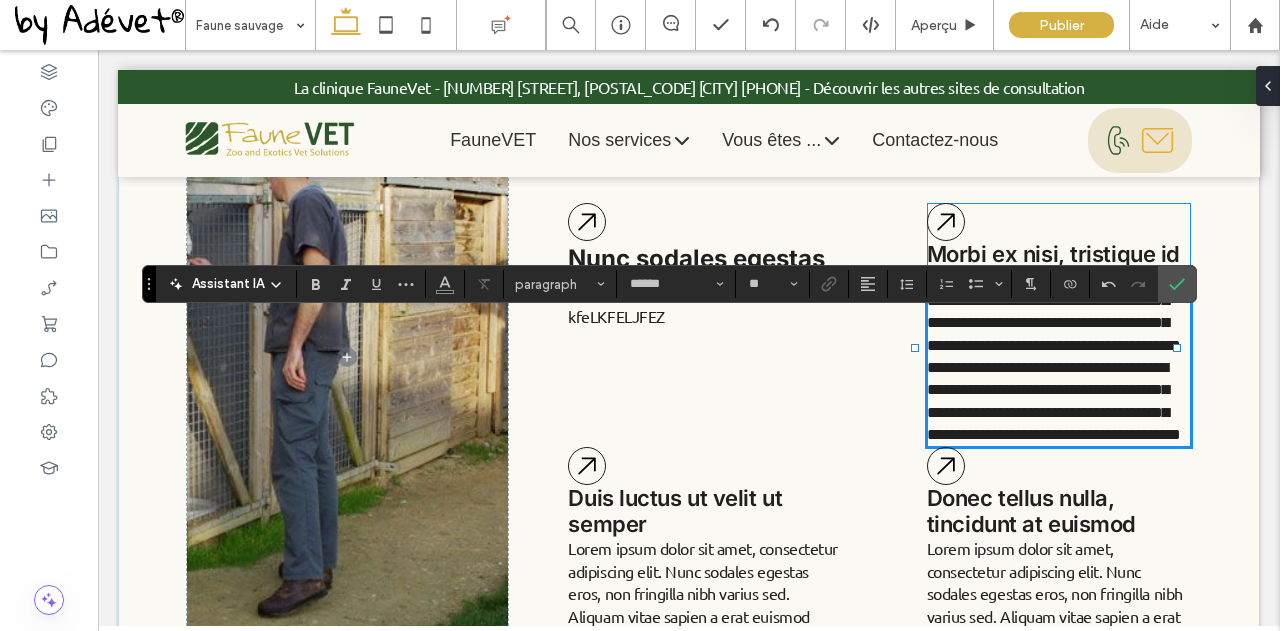 scroll, scrollTop: 834, scrollLeft: 0, axis: vertical 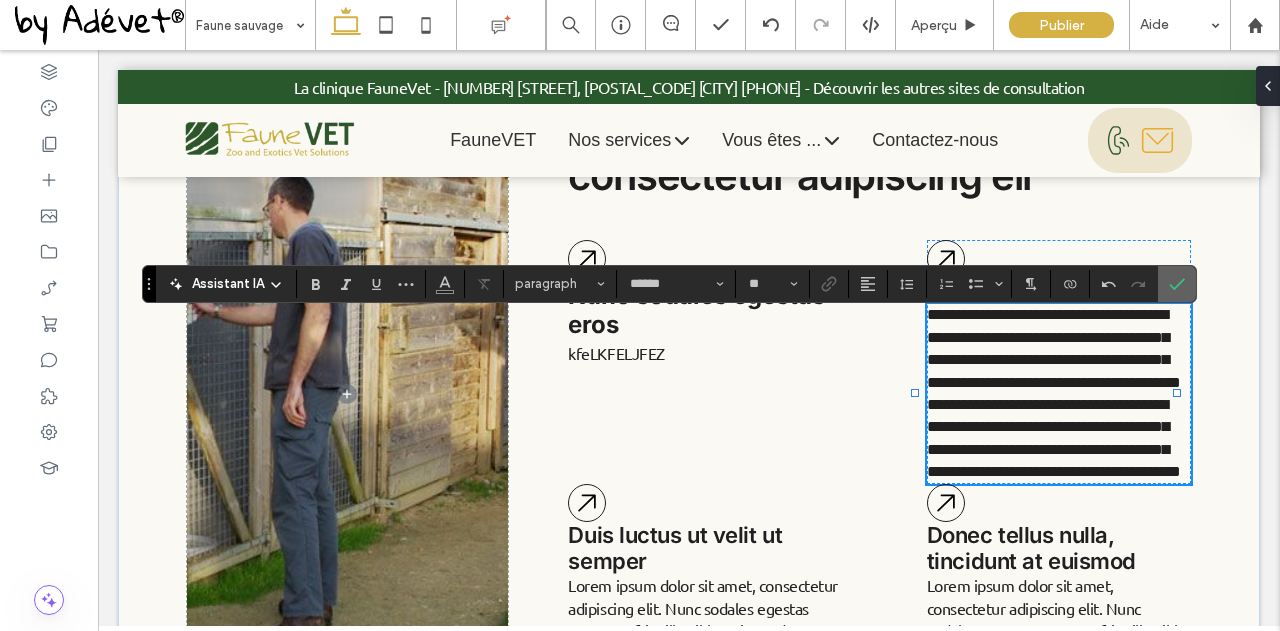 click at bounding box center [1173, 284] 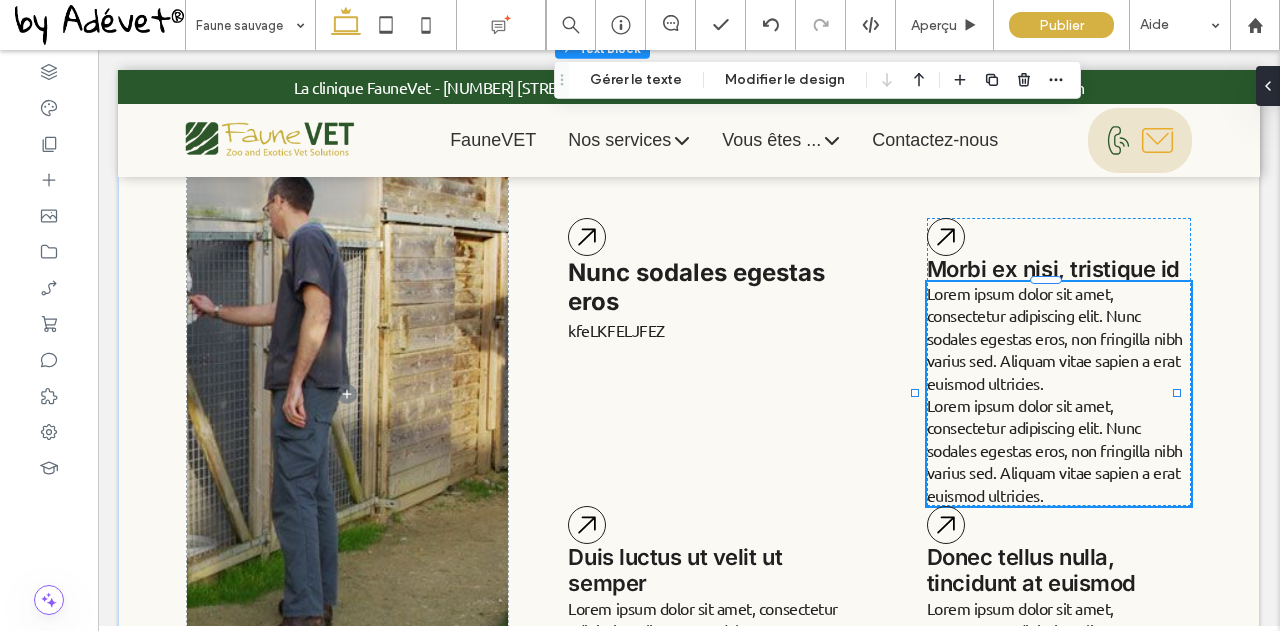 drag, startPoint x: 760, startPoint y: 254, endPoint x: 562, endPoint y: 88, distance: 258.37958 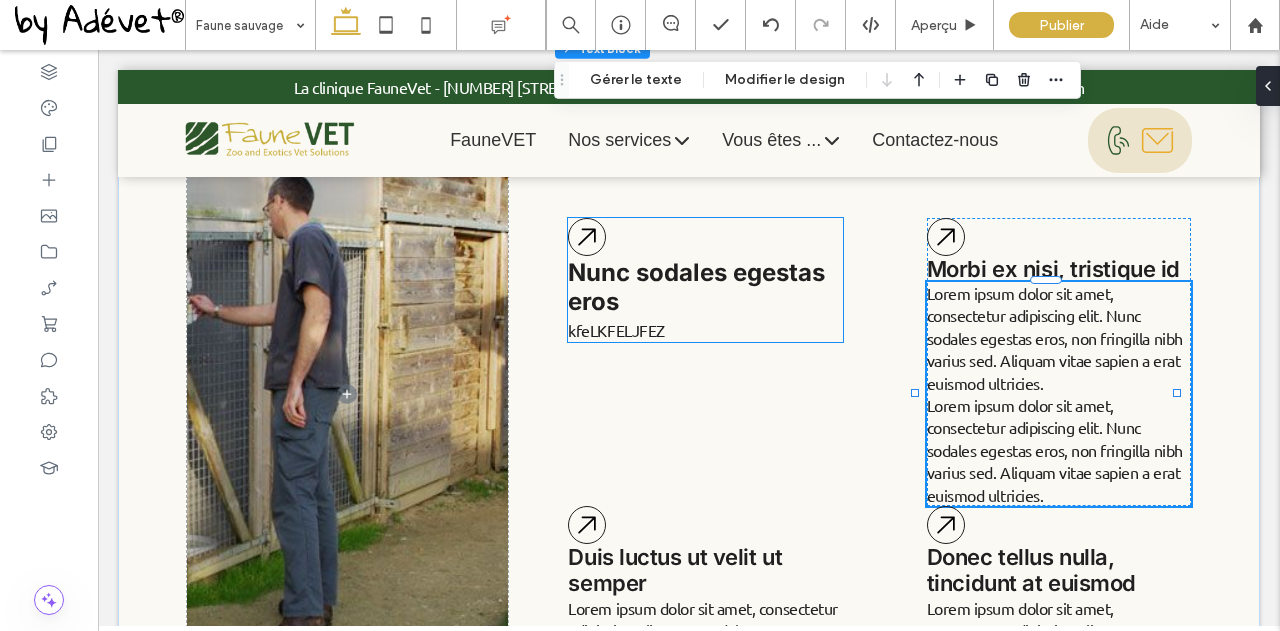 click on "kfeLKFELJFEZ" at bounding box center (705, 330) 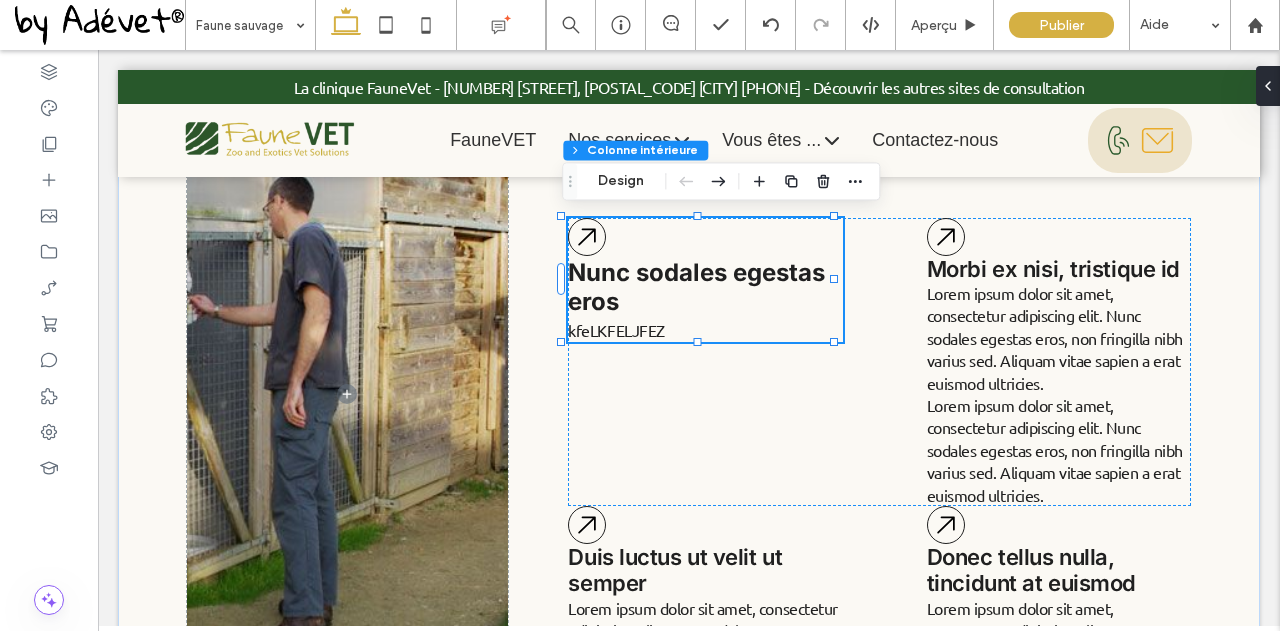 type on "**" 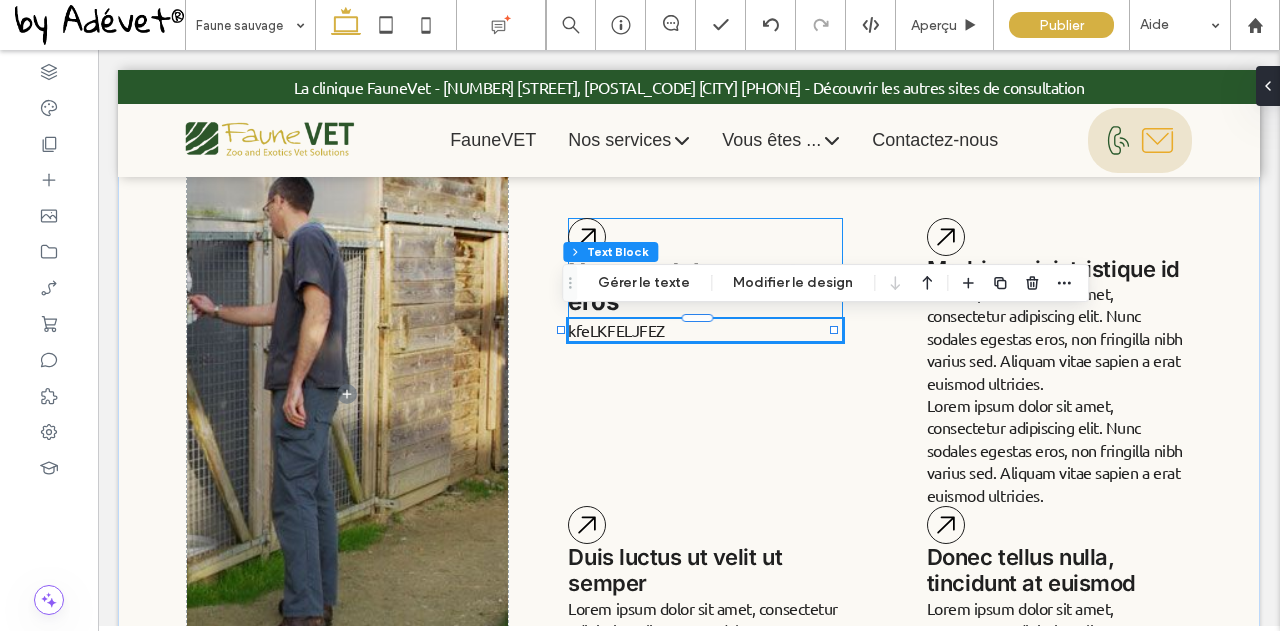 click on "kfeLKFELJFEZ" at bounding box center (705, 330) 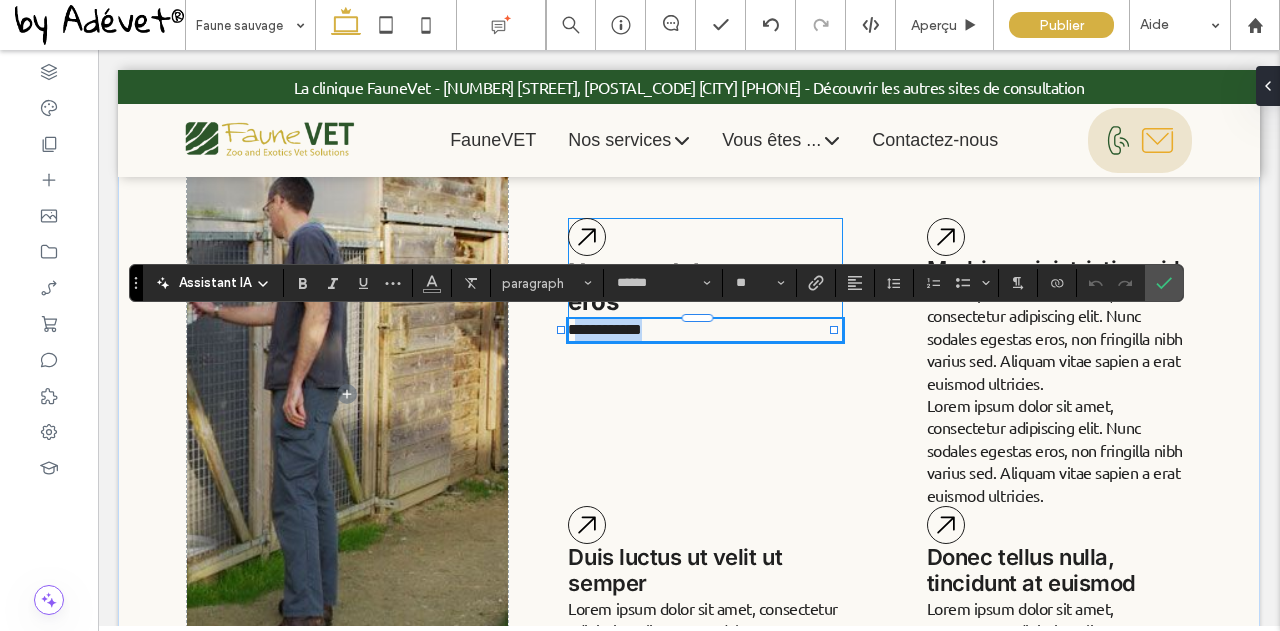 drag, startPoint x: 678, startPoint y: 326, endPoint x: 566, endPoint y: 337, distance: 112.53888 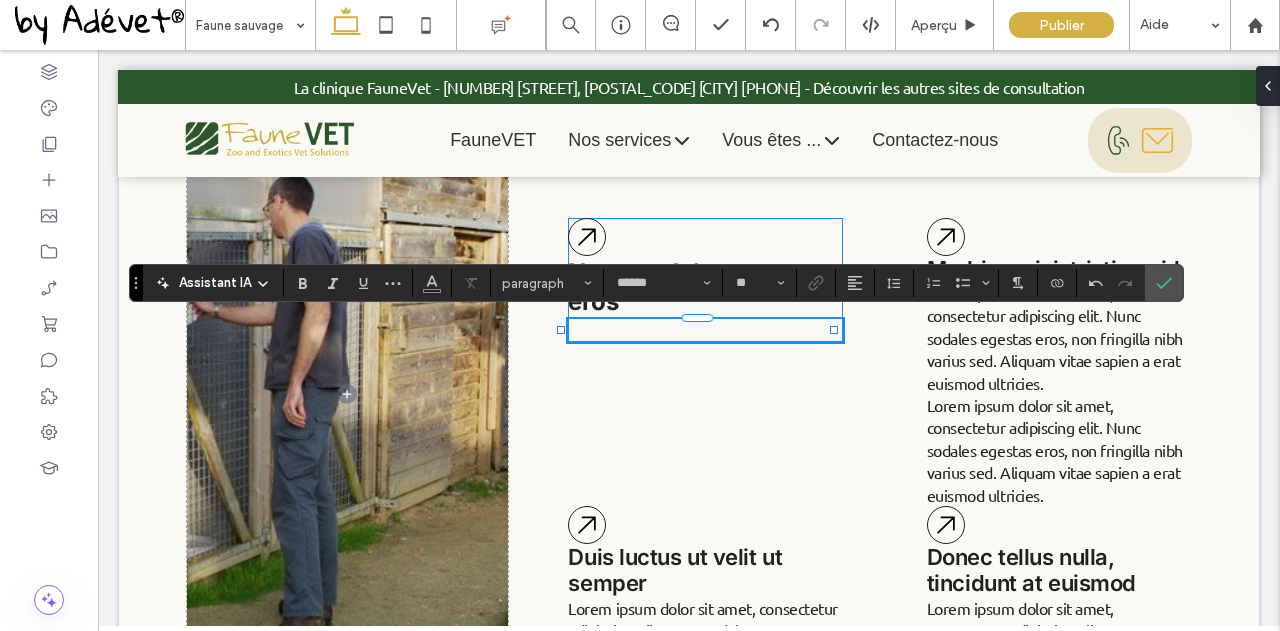 type 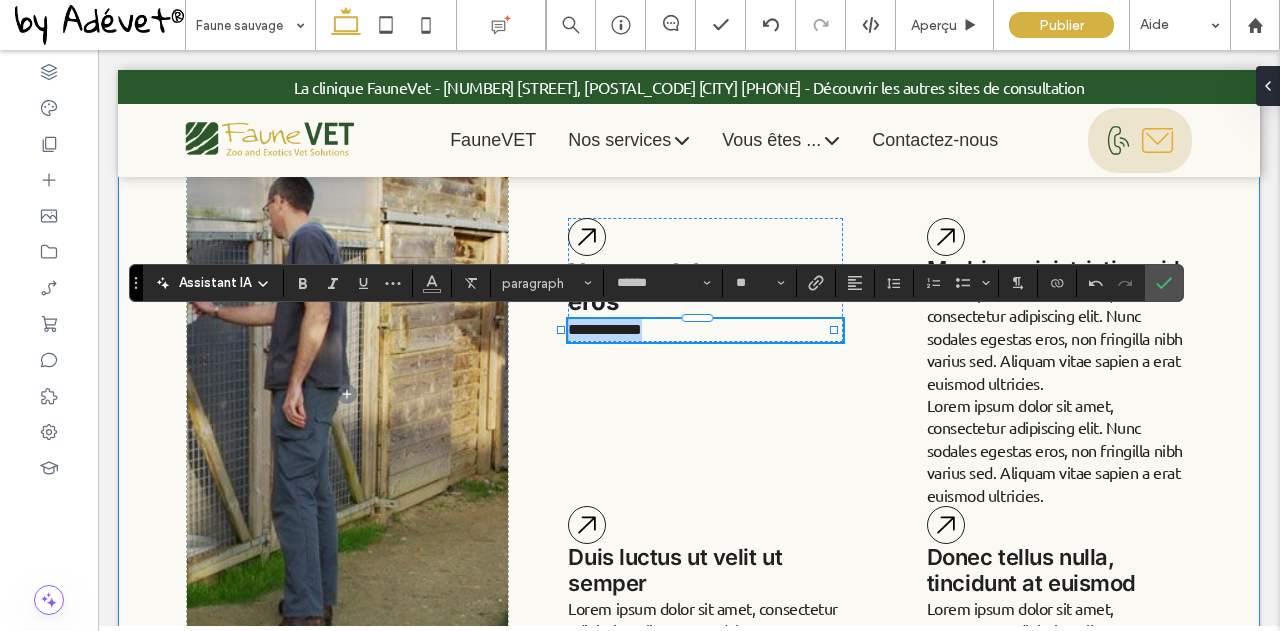 drag, startPoint x: 645, startPoint y: 328, endPoint x: 506, endPoint y: 318, distance: 139.35925 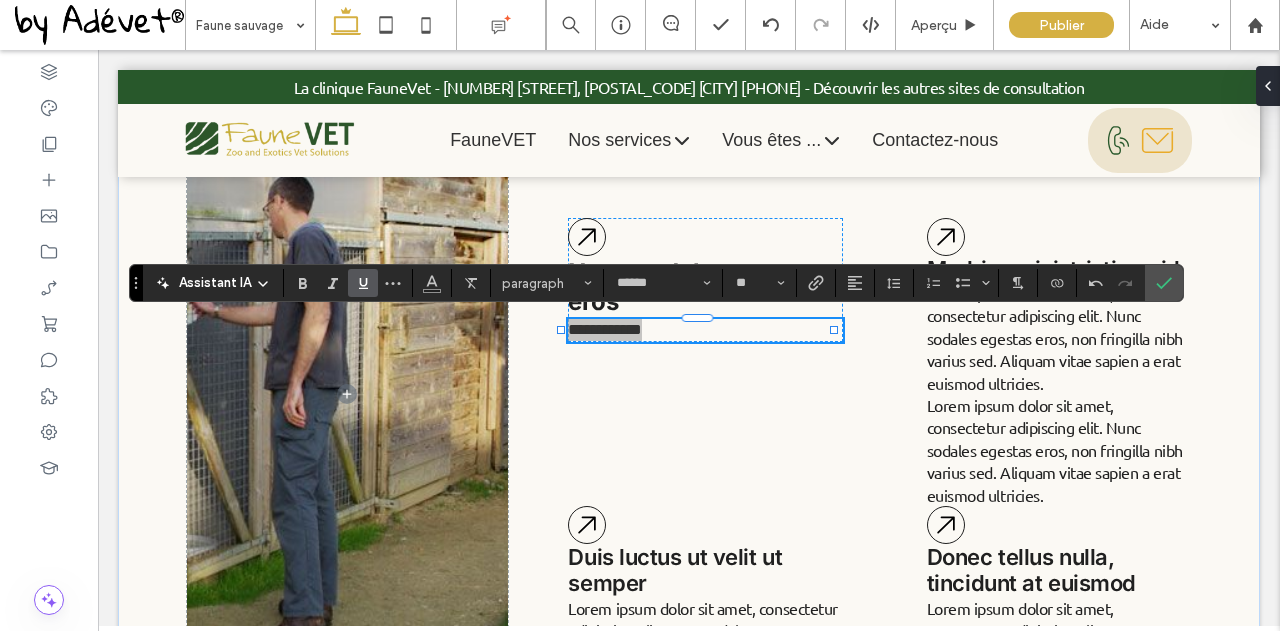 click 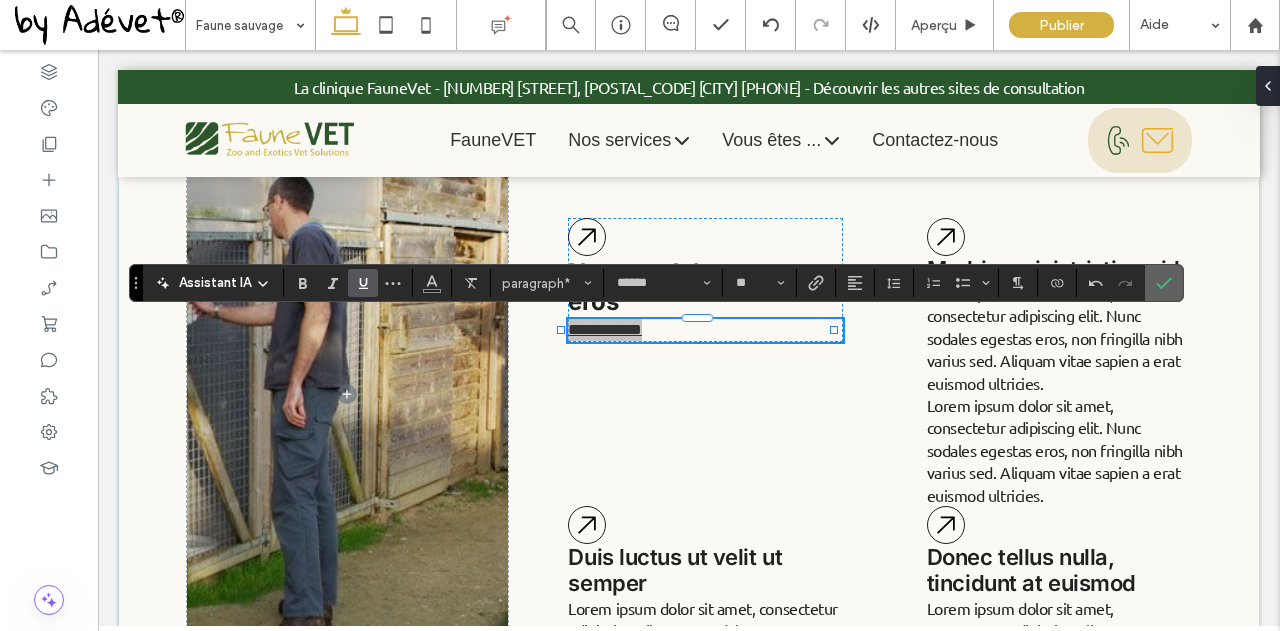 click 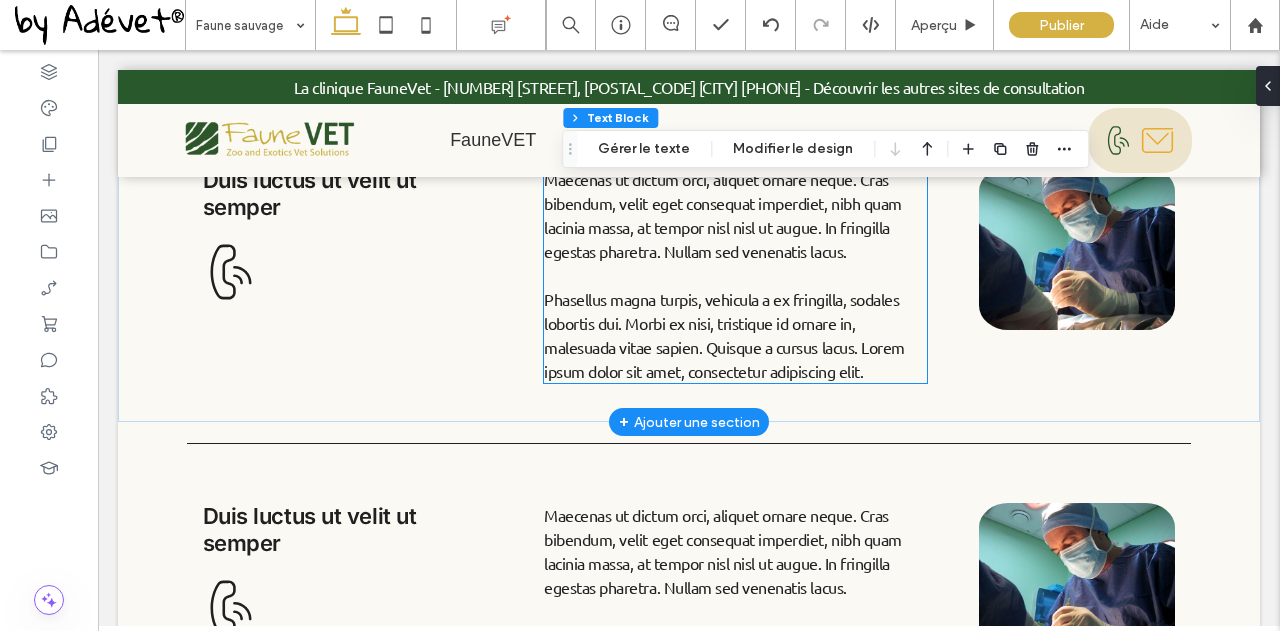 scroll, scrollTop: 1434, scrollLeft: 0, axis: vertical 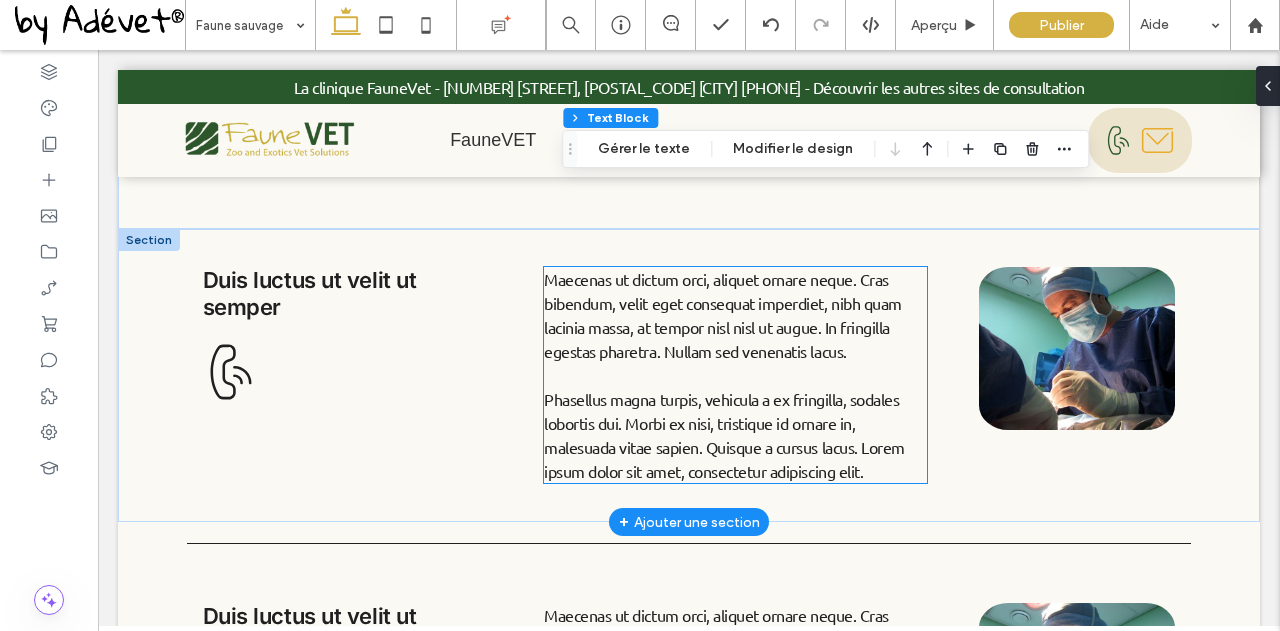 click on "Maecenas ut dictum orci, aliquet ornare neque. Cras bibendum, velit eget consequat imperdiet, nibh quam lacinia massa, at tempor nisl nisl ut augue. In fringilla egestas pharetra. Nullam sed venenatis lacus." at bounding box center [723, 315] 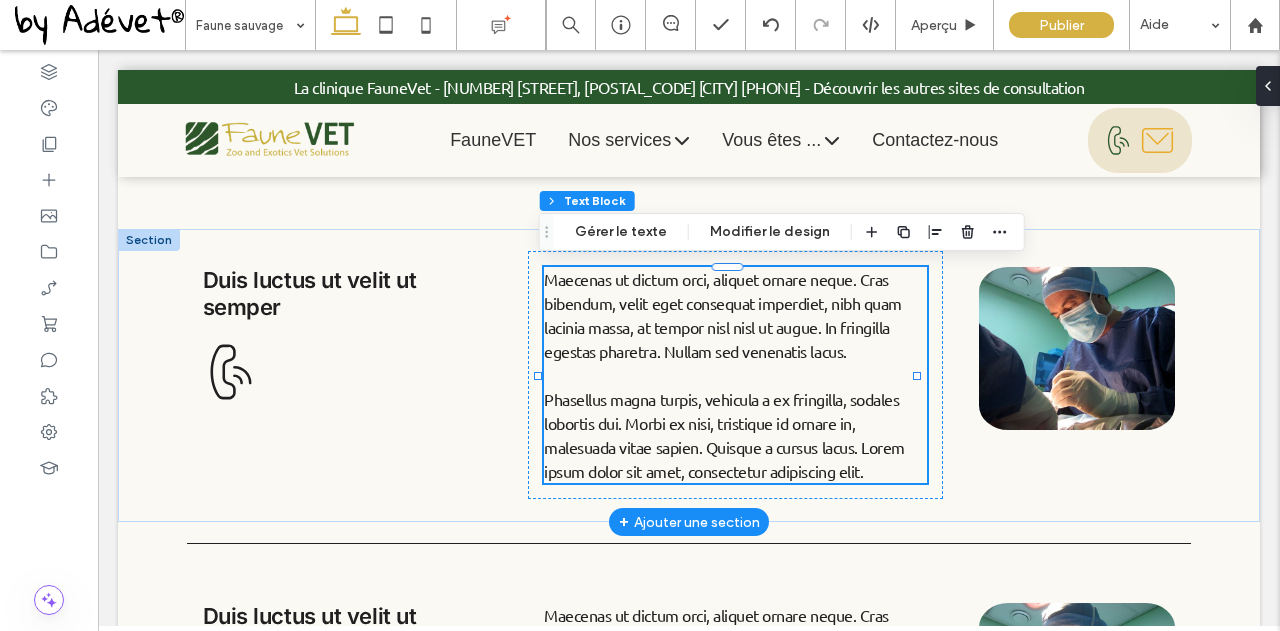click on "Maecenas ut dictum orci, aliquet ornare neque. Cras bibendum, velit eget consequat imperdiet, nibh quam lacinia massa, at tempor nisl nisl ut augue. In fringilla egestas pharetra. Nullam sed venenatis lacus." at bounding box center (735, 315) 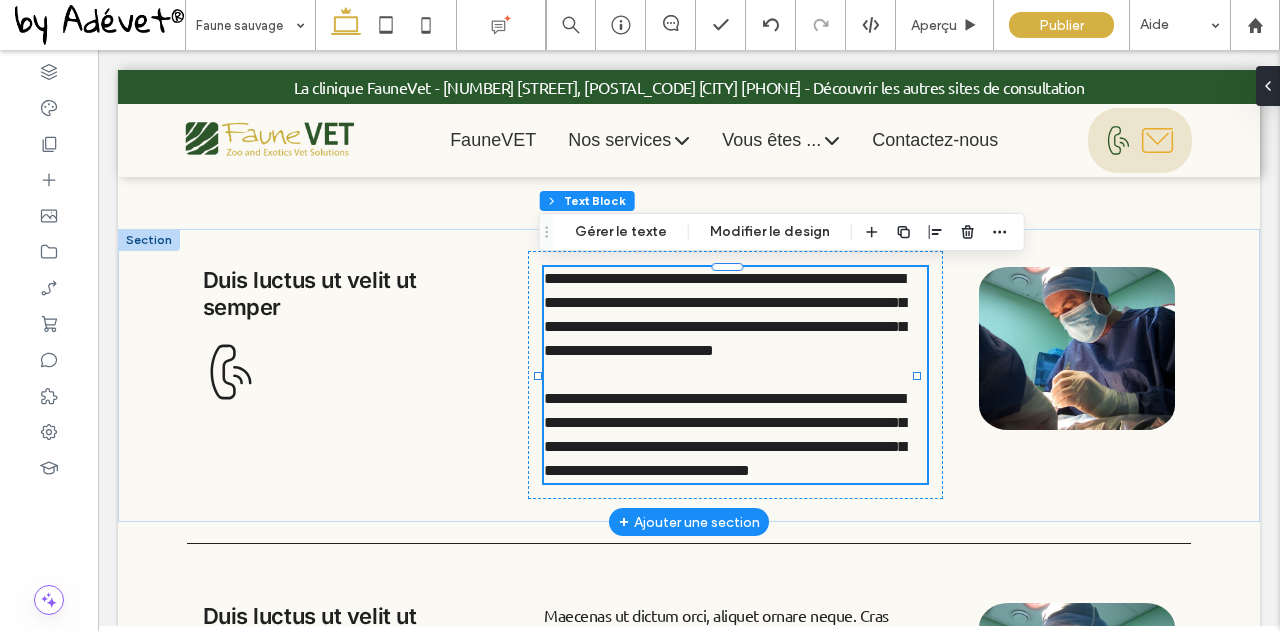 click on "**********" at bounding box center [735, 315] 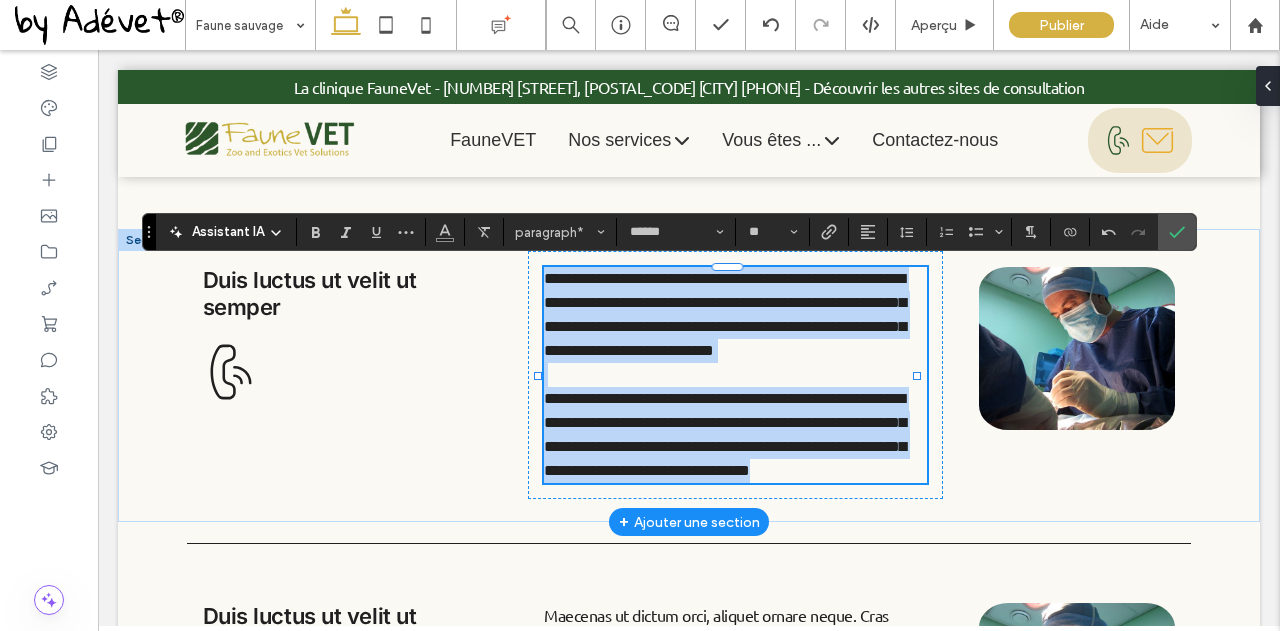 copy on "**********" 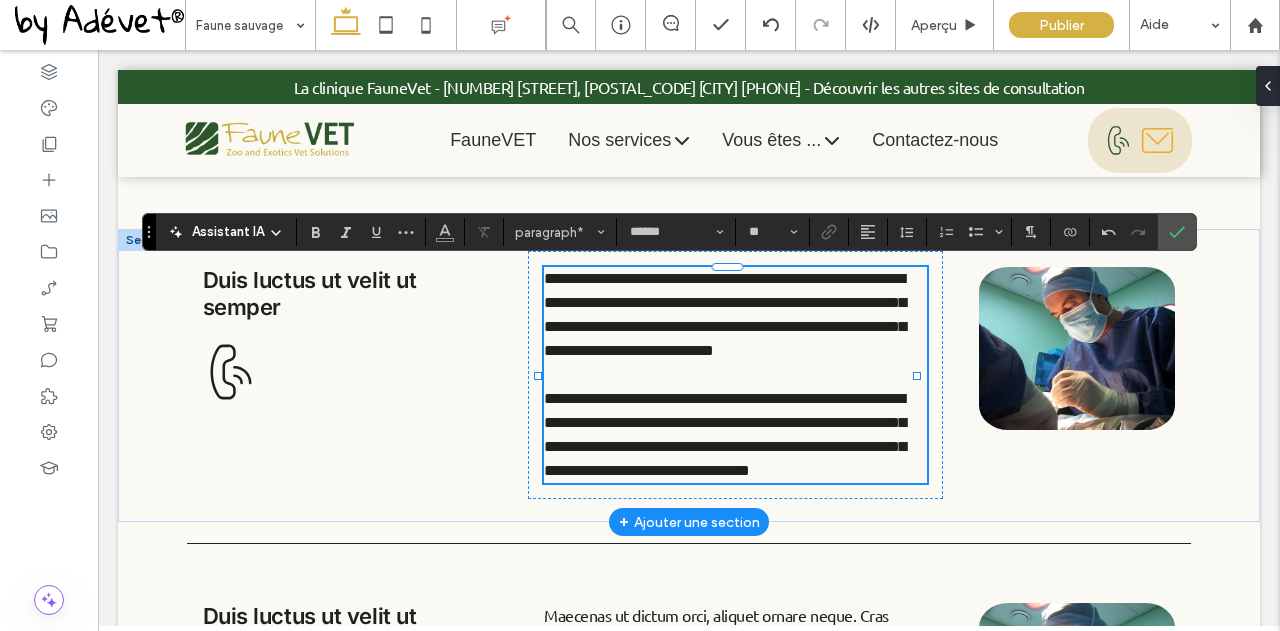 type 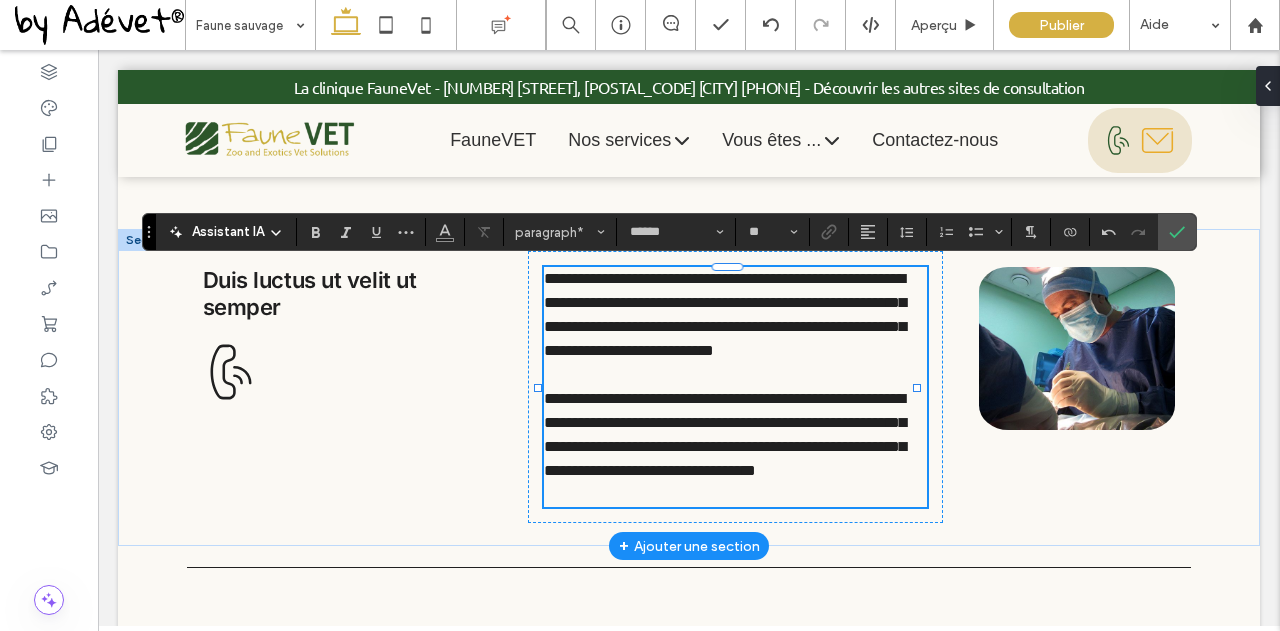 scroll, scrollTop: 1805, scrollLeft: 0, axis: vertical 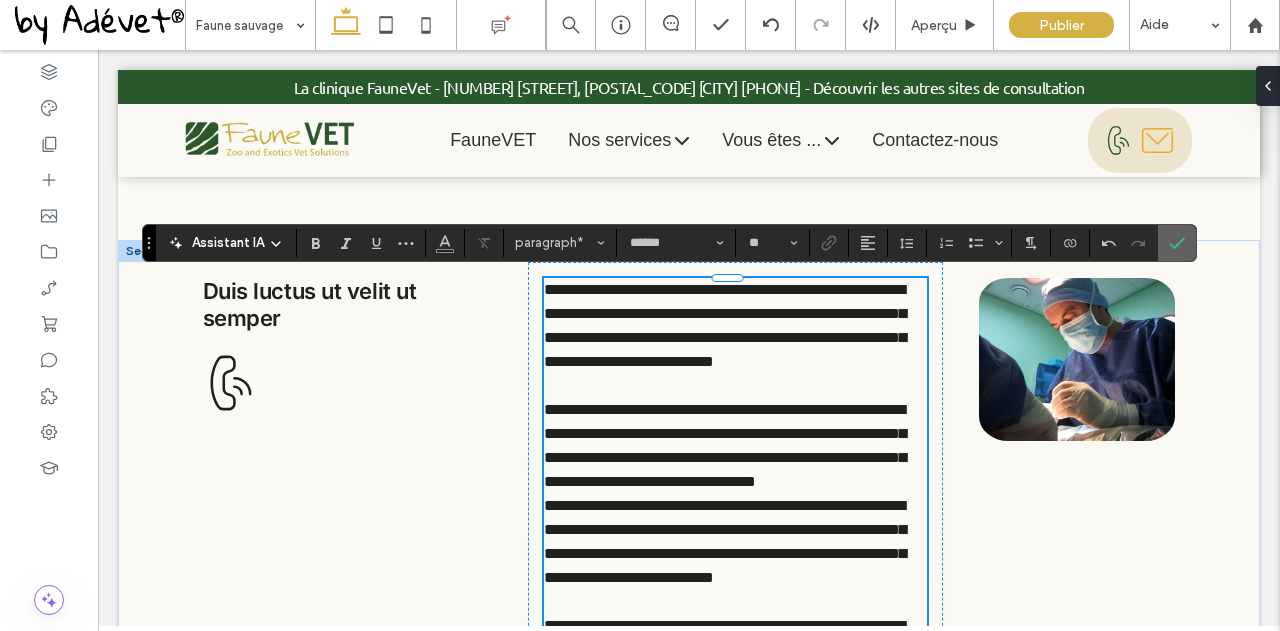 click at bounding box center (1177, 243) 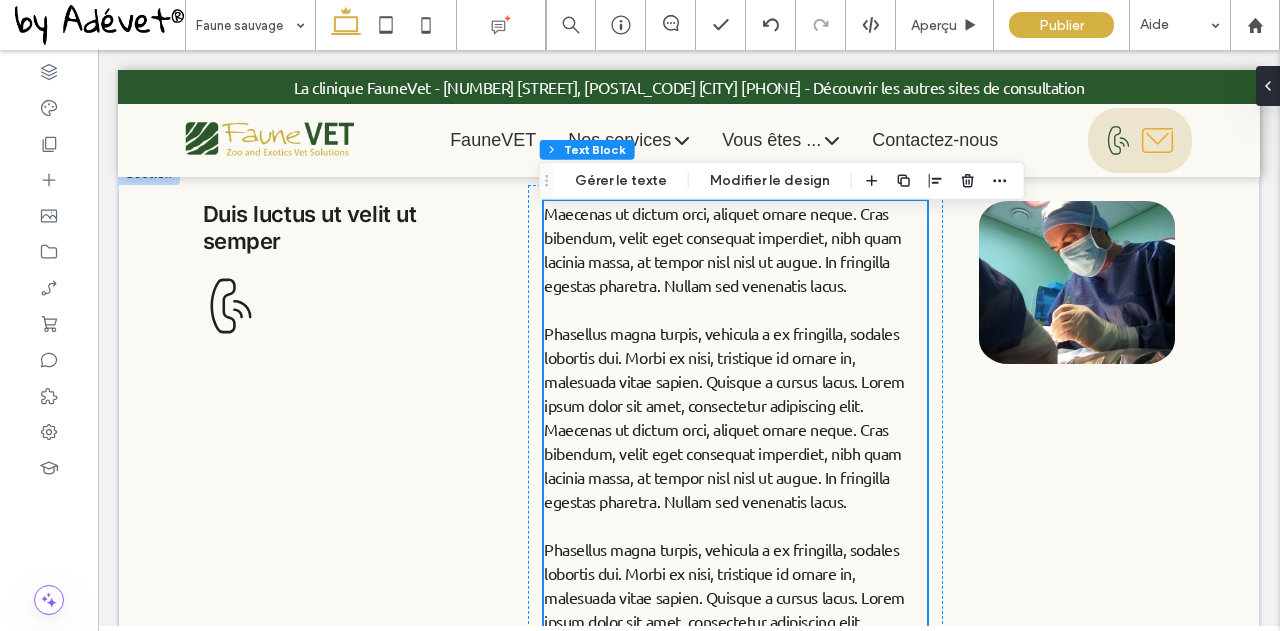 scroll, scrollTop: 1523, scrollLeft: 0, axis: vertical 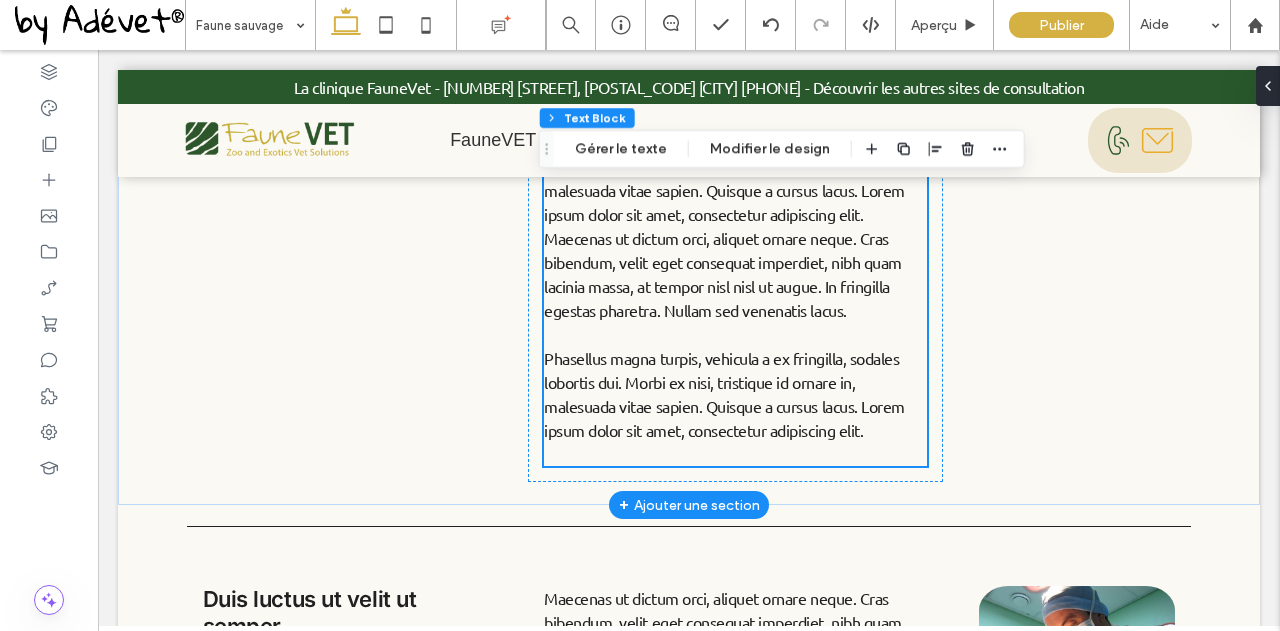 click on "Phasellus magna turpis, vehicula a ex fringilla, sodales lobortis dui. Morbi ex nisi, tristique id ornare in, malesuada vitae sapien. Quisque a cursus lacus. Lorem ipsum dolor sit amet, consectetur adipiscing elit." at bounding box center [724, 394] 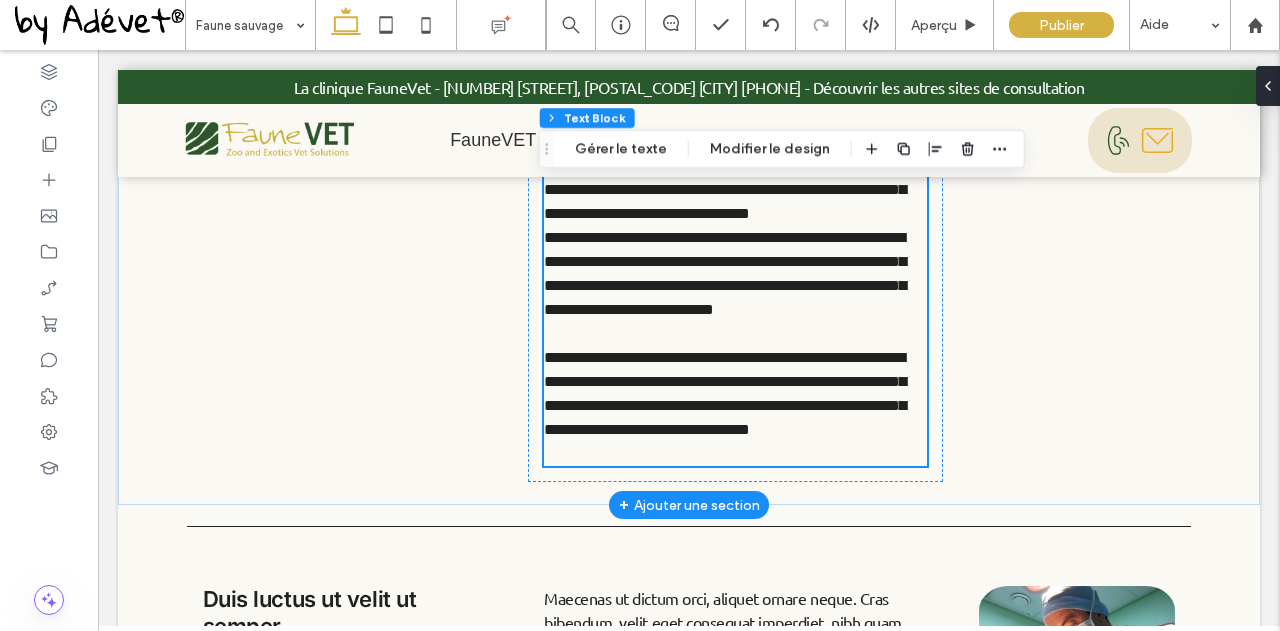 click at bounding box center [735, -314] 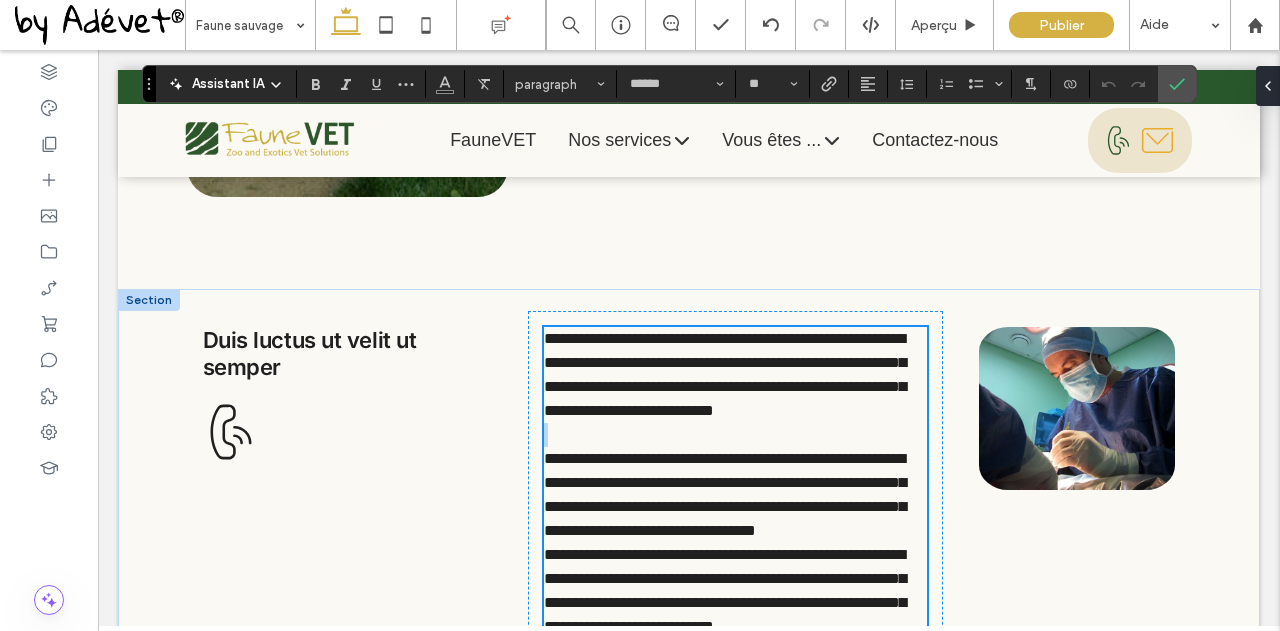 scroll, scrollTop: 1474, scrollLeft: 0, axis: vertical 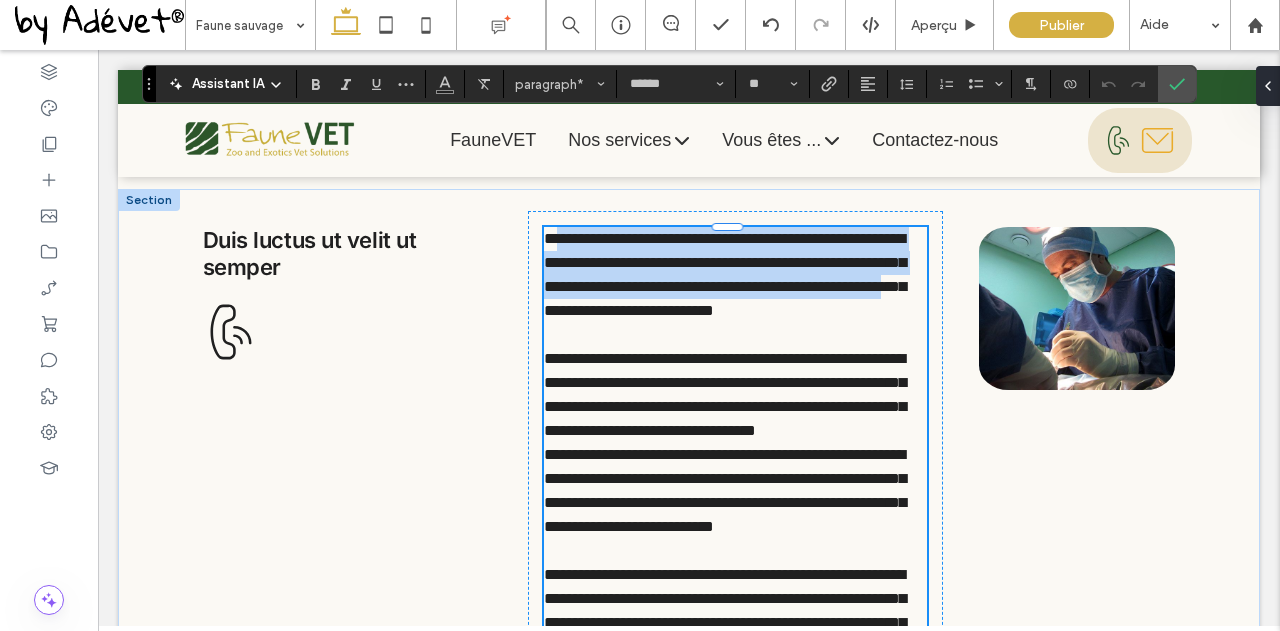 drag, startPoint x: 862, startPoint y: 531, endPoint x: 558, endPoint y: 244, distance: 418.07297 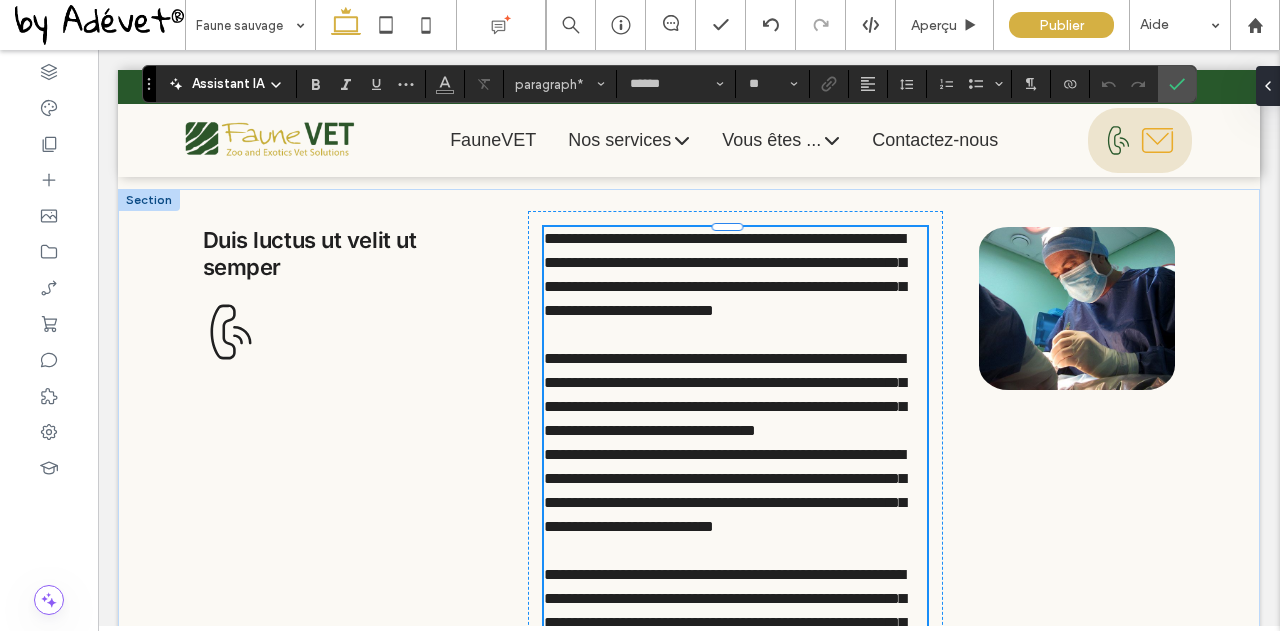 click on "**********" at bounding box center (725, 274) 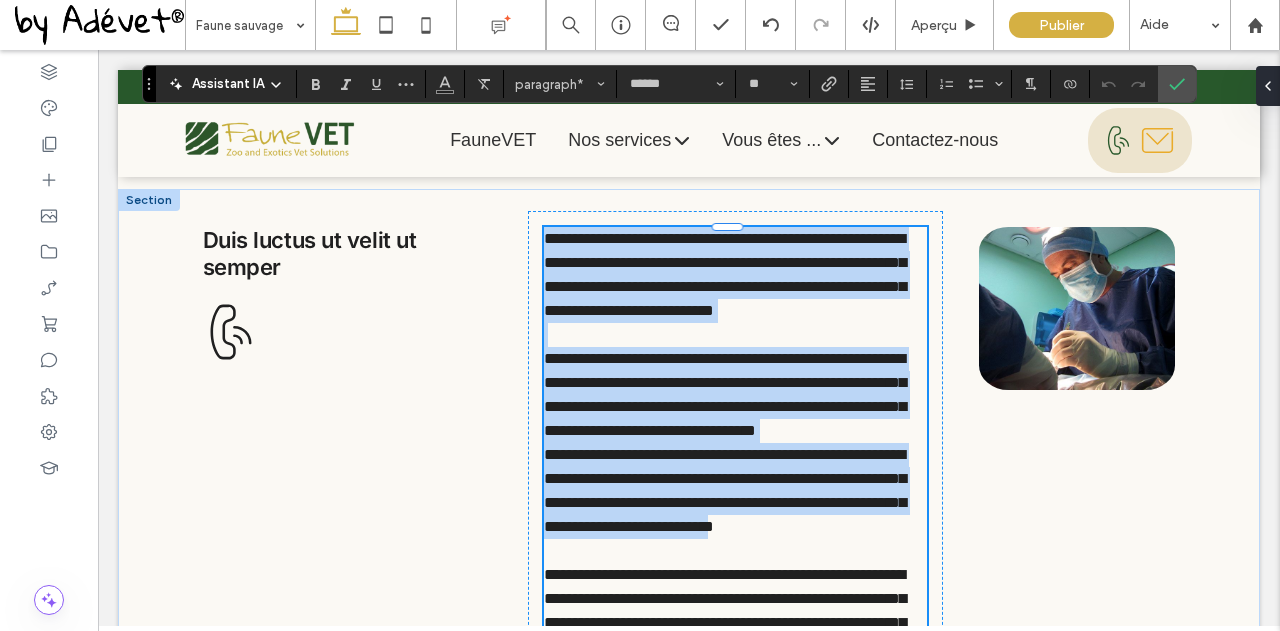 drag, startPoint x: 546, startPoint y: 239, endPoint x: 848, endPoint y: 531, distance: 420.08093 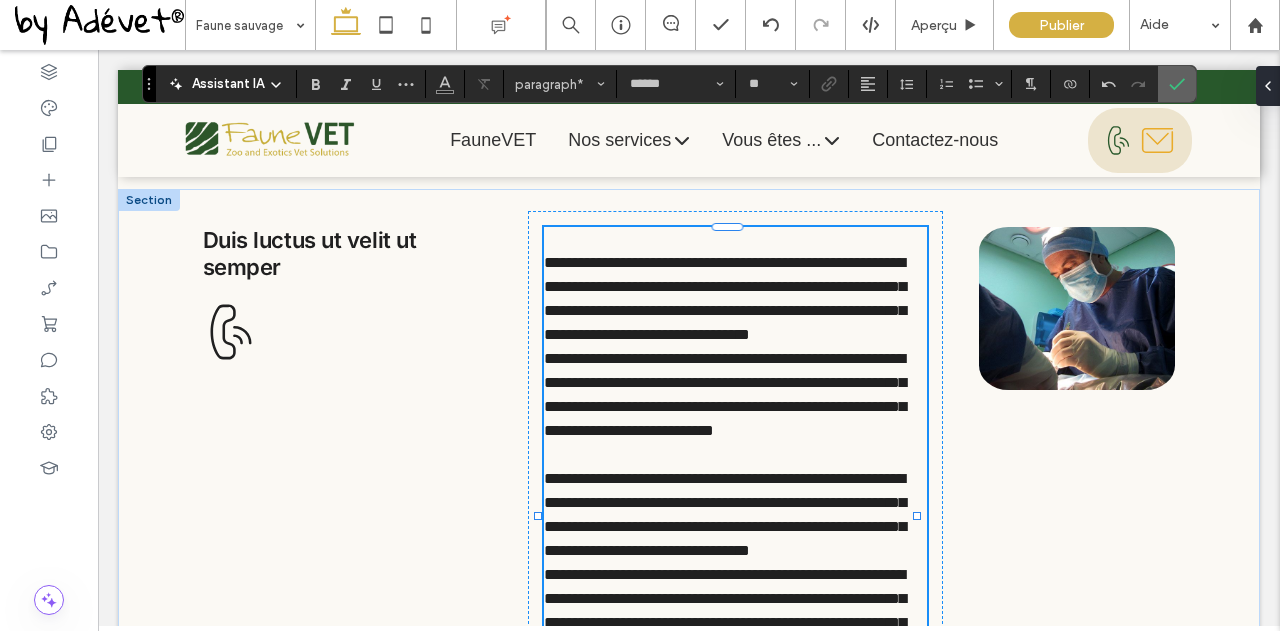 drag, startPoint x: 1173, startPoint y: 84, endPoint x: 603, endPoint y: 262, distance: 597.14655 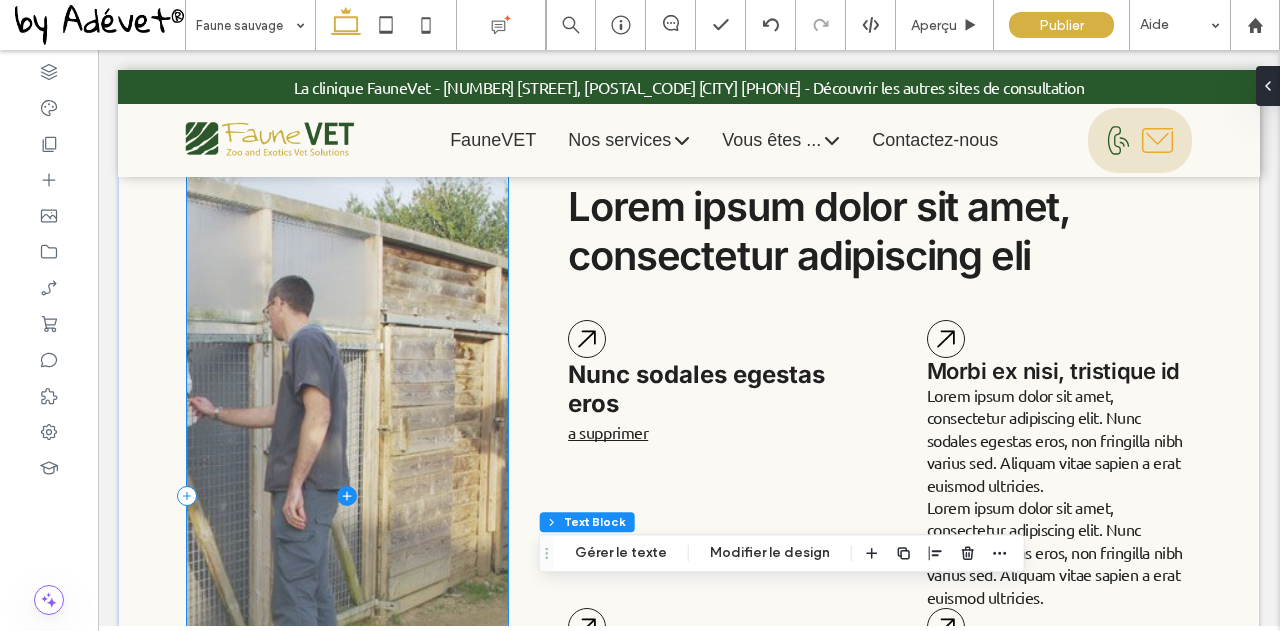 scroll, scrollTop: 774, scrollLeft: 0, axis: vertical 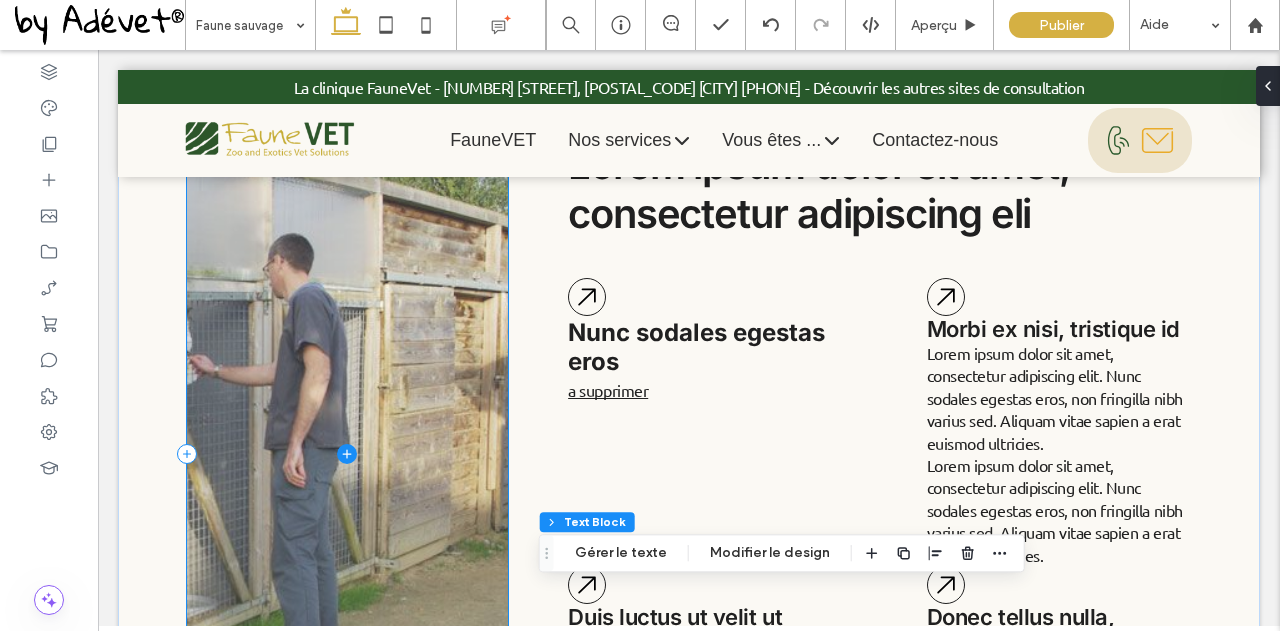 click at bounding box center [348, 454] 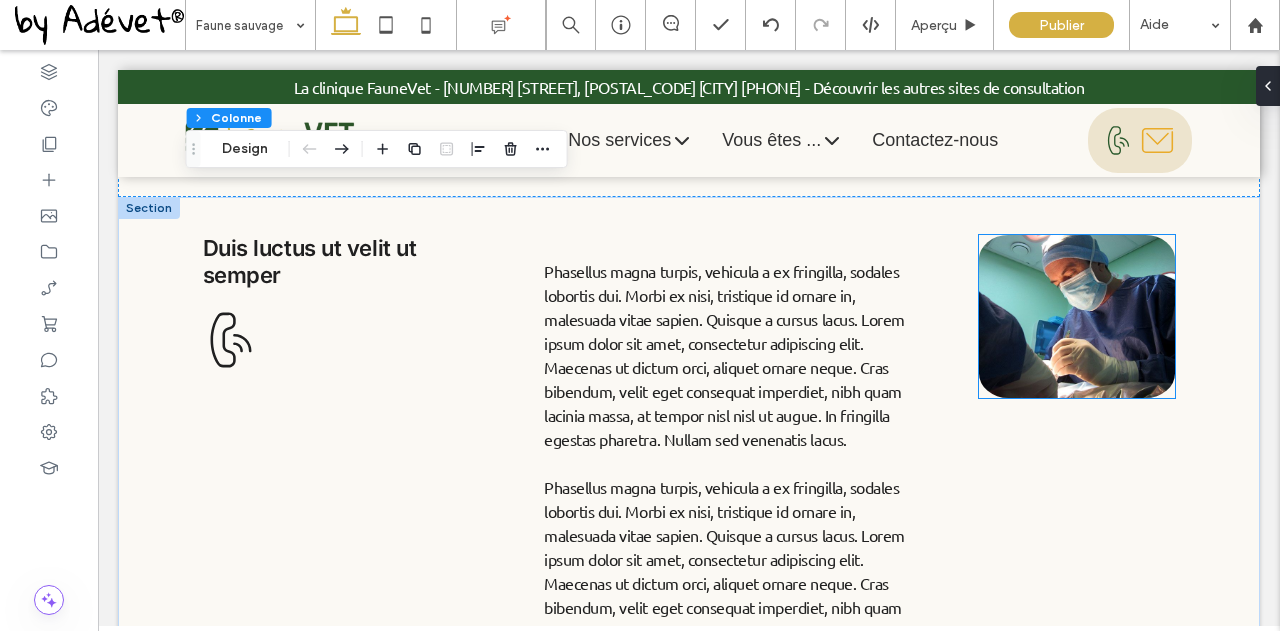 scroll, scrollTop: 1474, scrollLeft: 0, axis: vertical 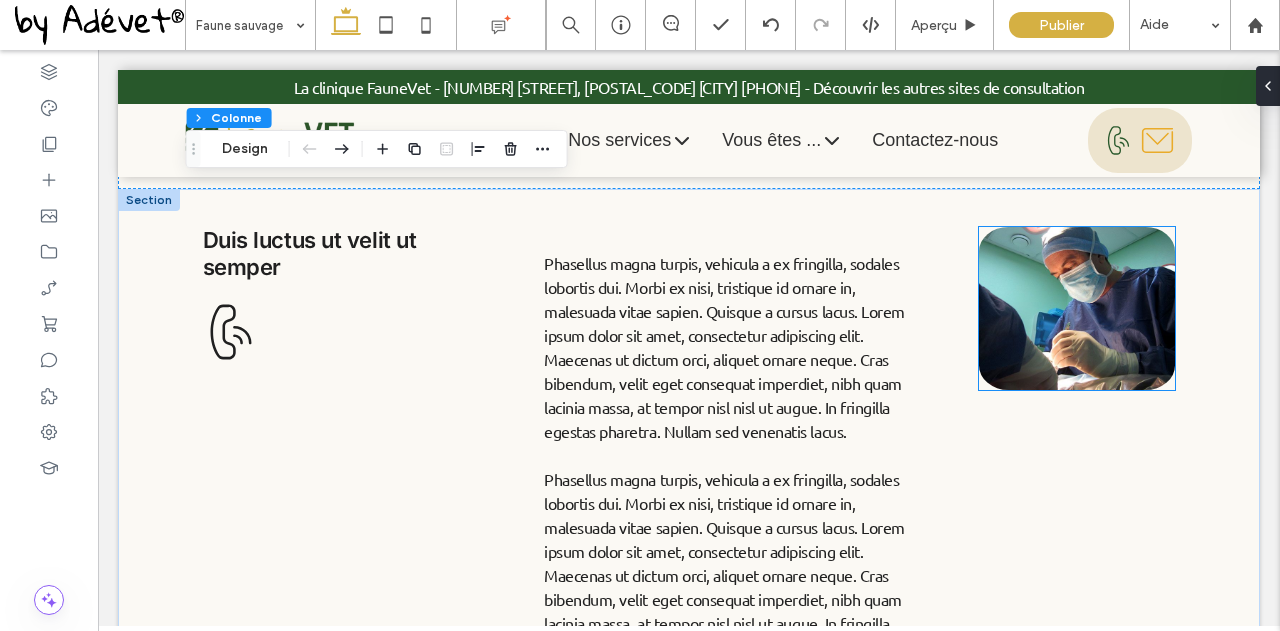 click at bounding box center (1077, 308) 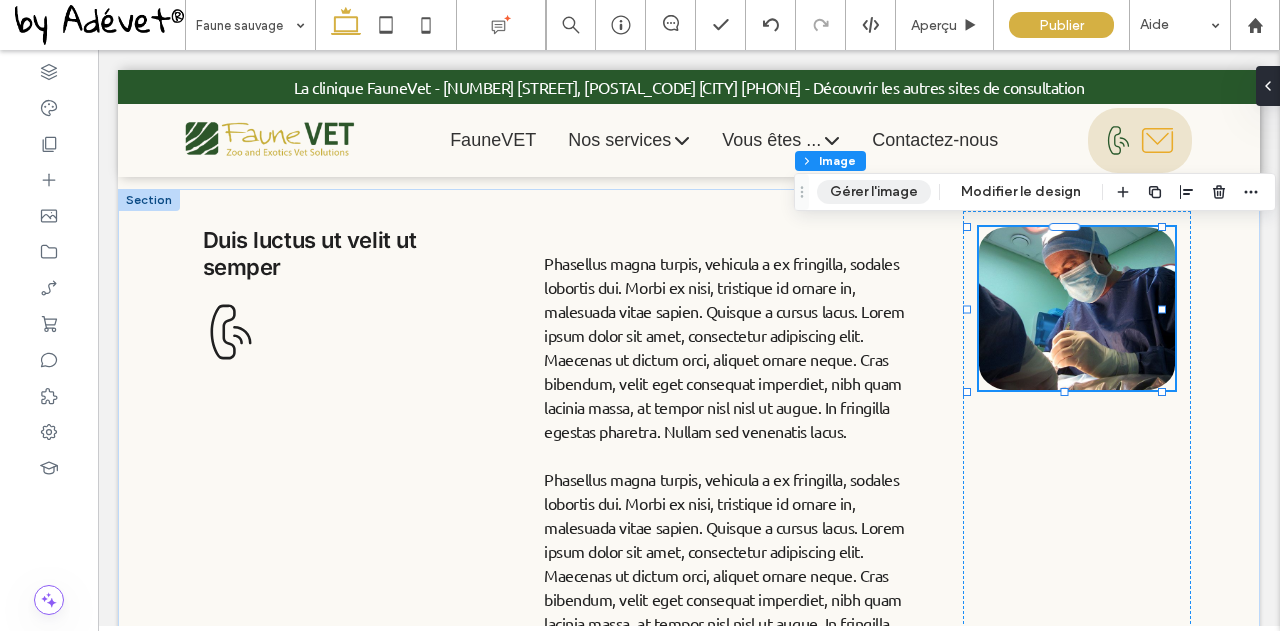 click on "Gérer l'image" at bounding box center (874, 192) 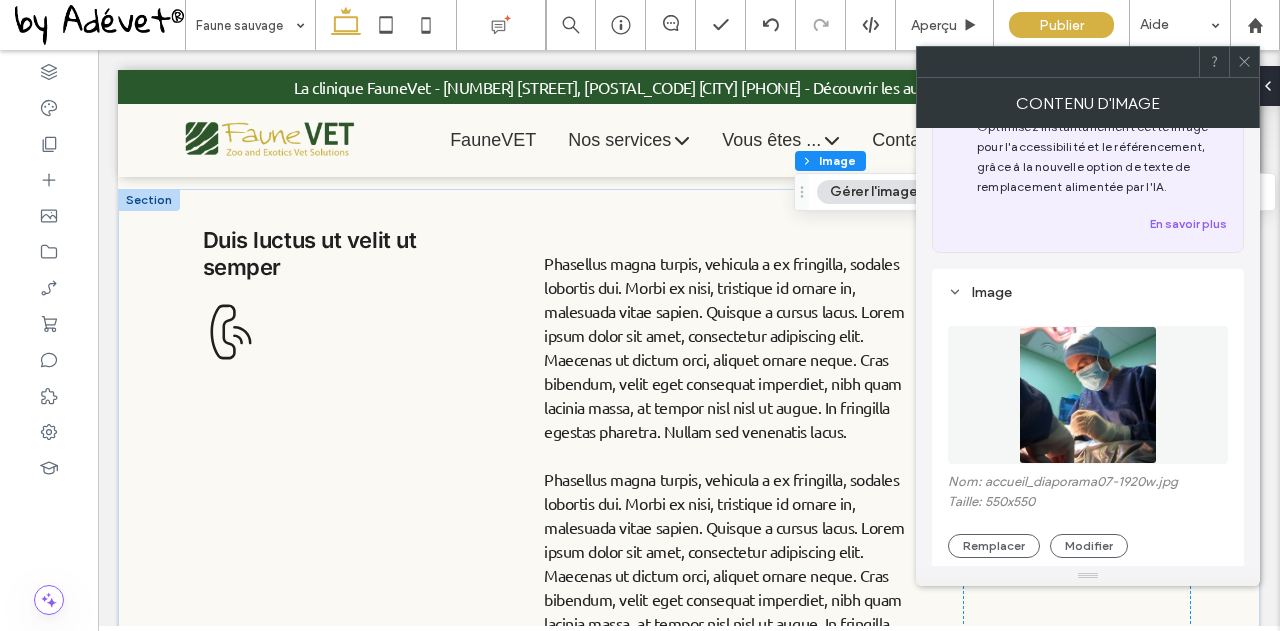 scroll, scrollTop: 200, scrollLeft: 0, axis: vertical 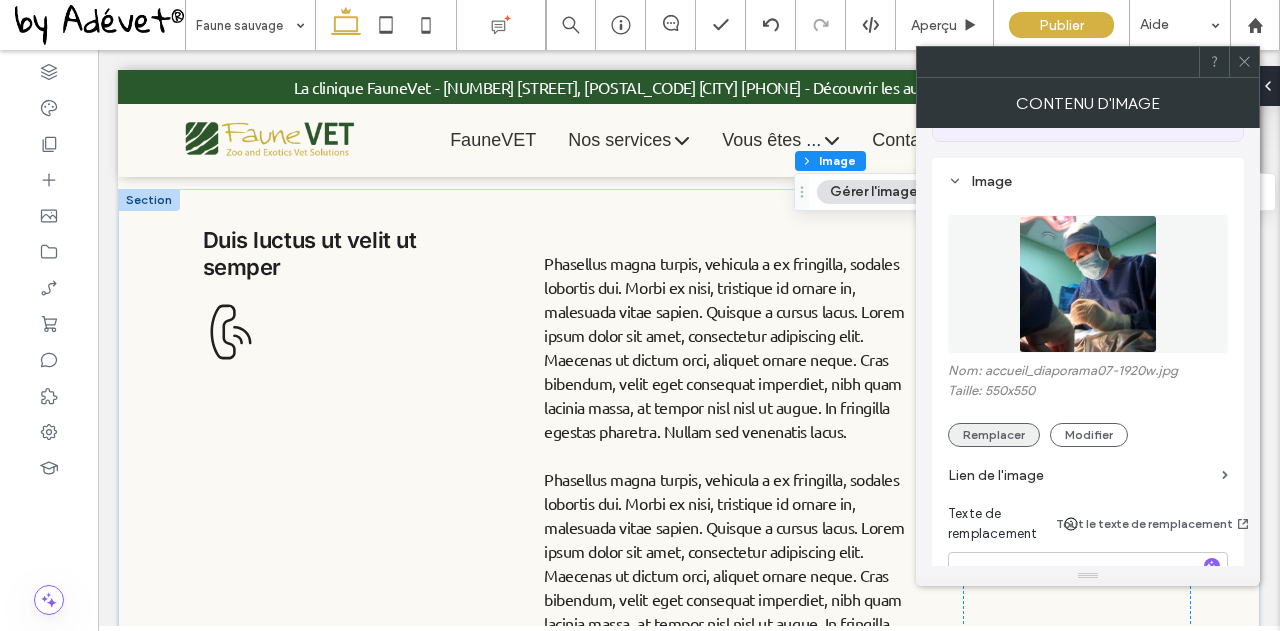 click on "Remplacer" at bounding box center [994, 435] 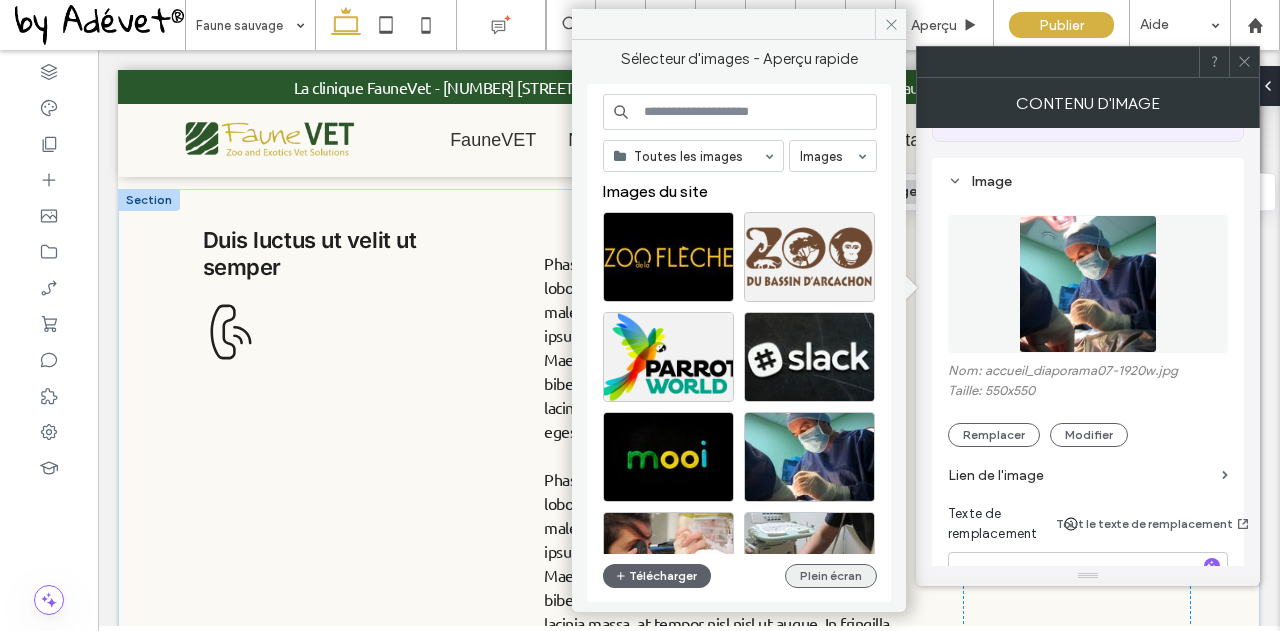 click on "Plein écran" at bounding box center (831, 576) 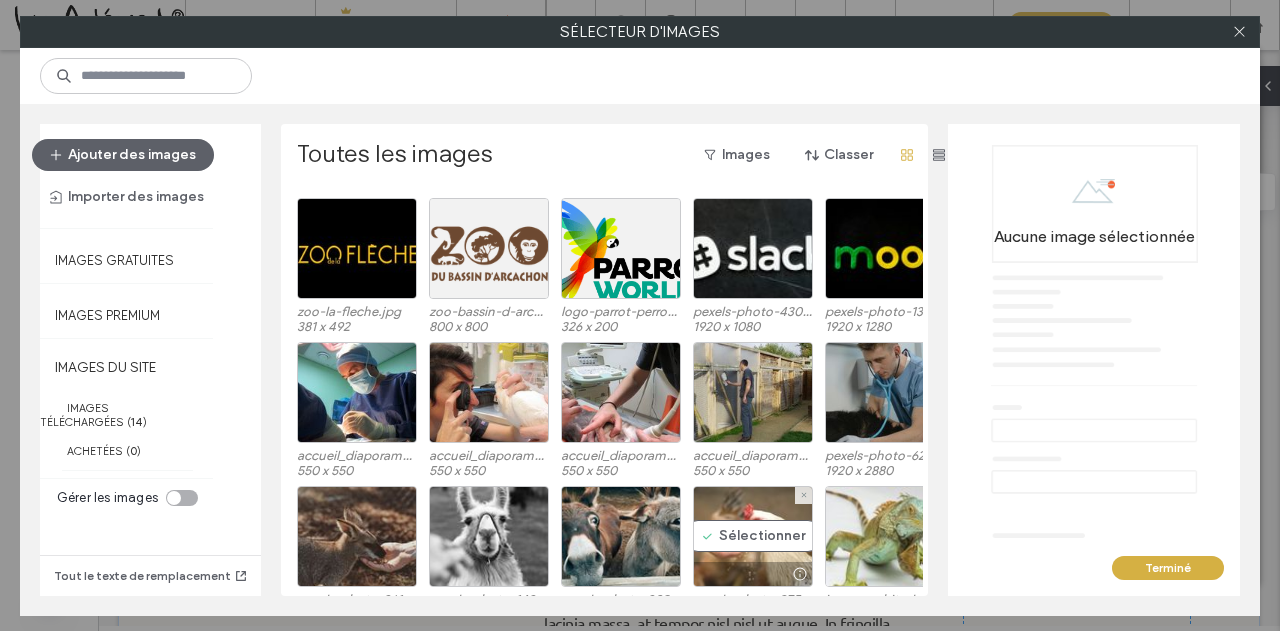 scroll, scrollTop: 0, scrollLeft: 0, axis: both 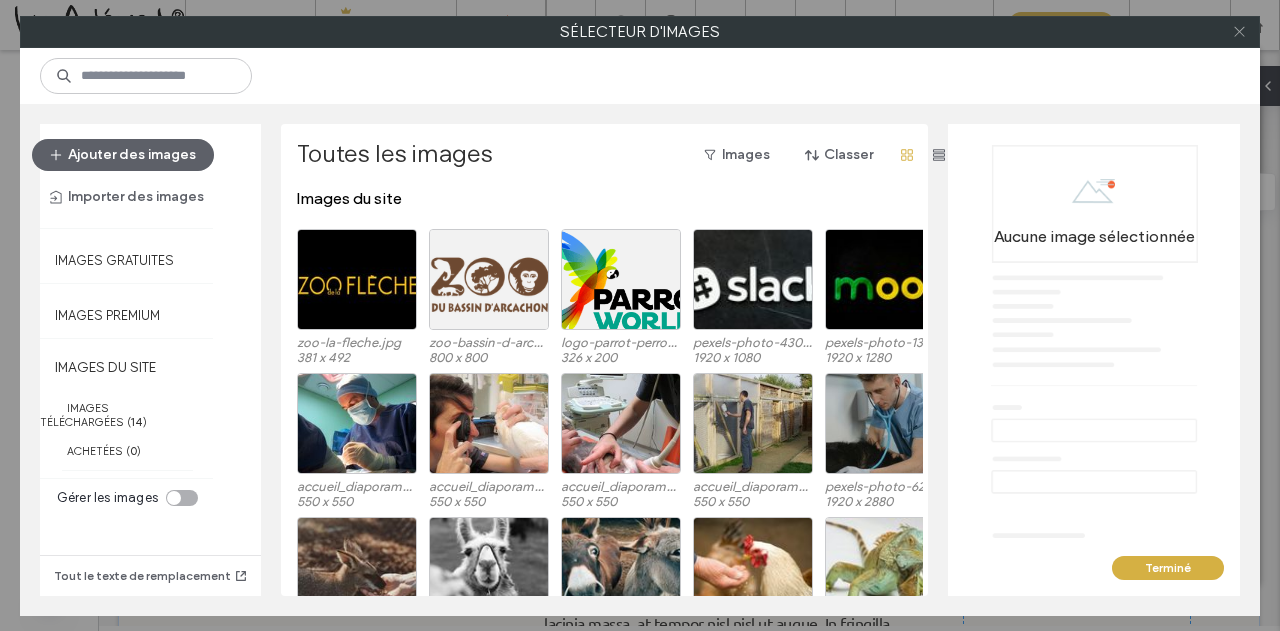 click 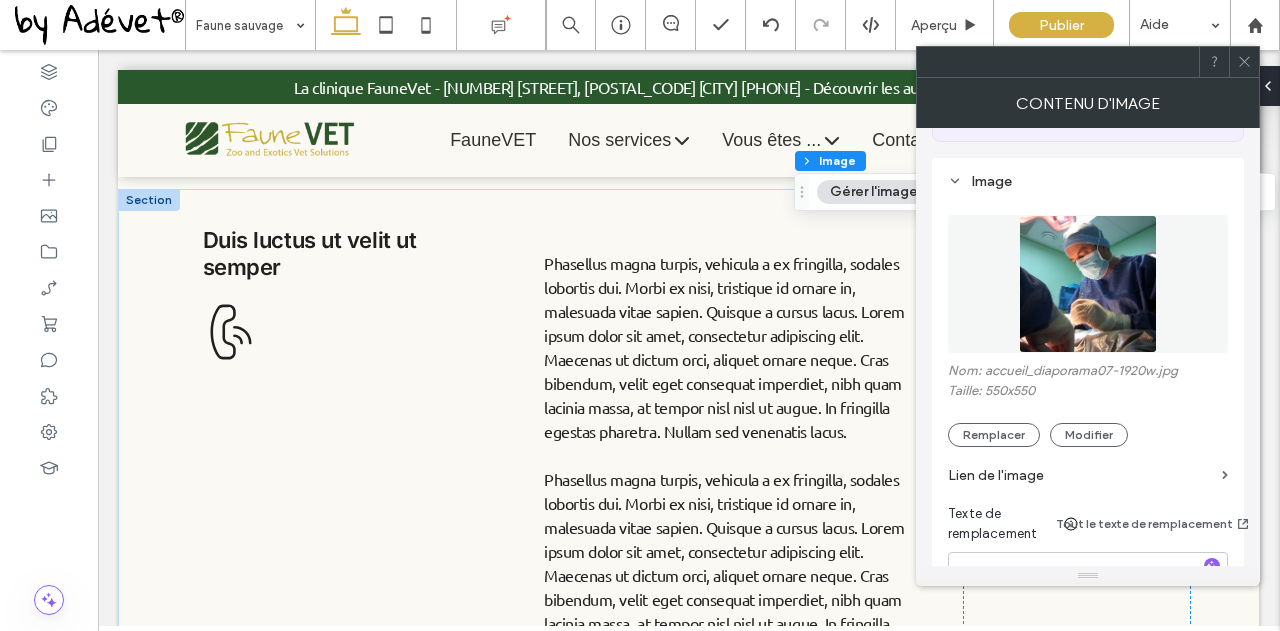 click 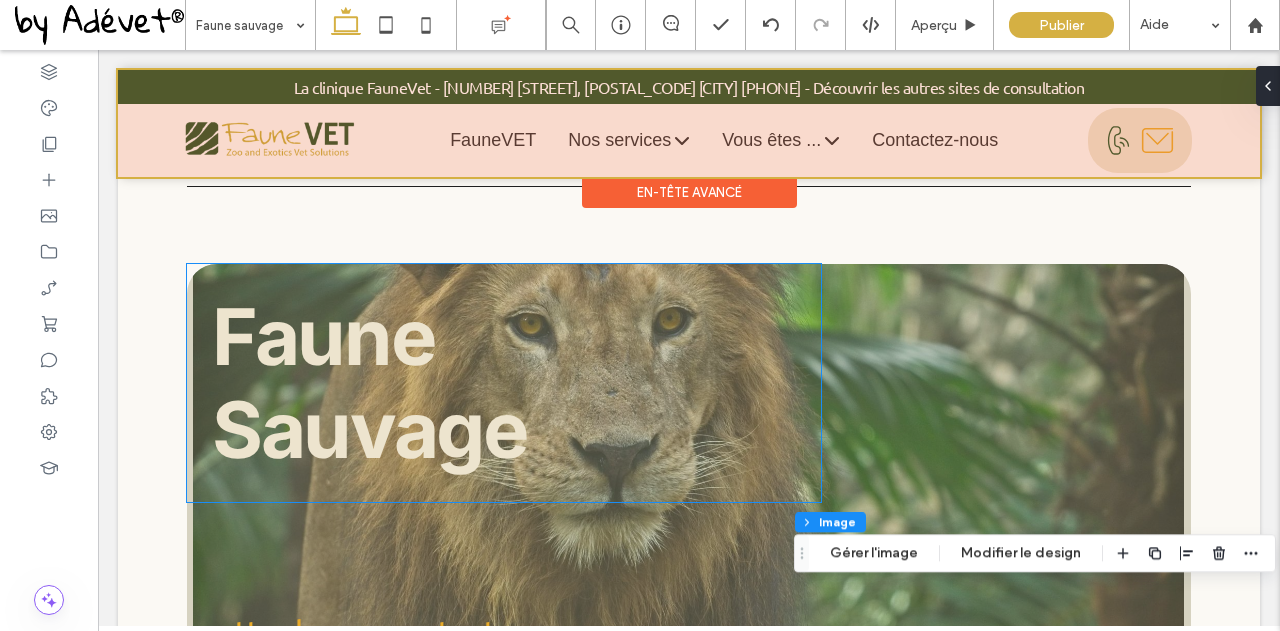 scroll, scrollTop: 0, scrollLeft: 0, axis: both 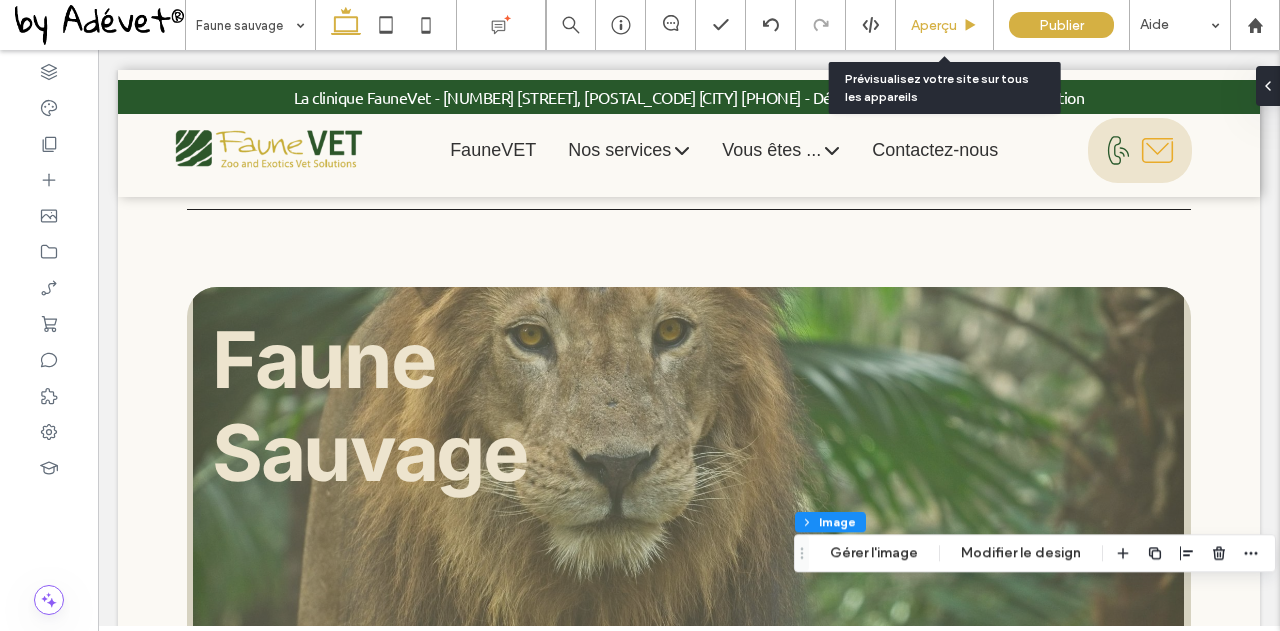 click on "Aperçu" at bounding box center [934, 25] 